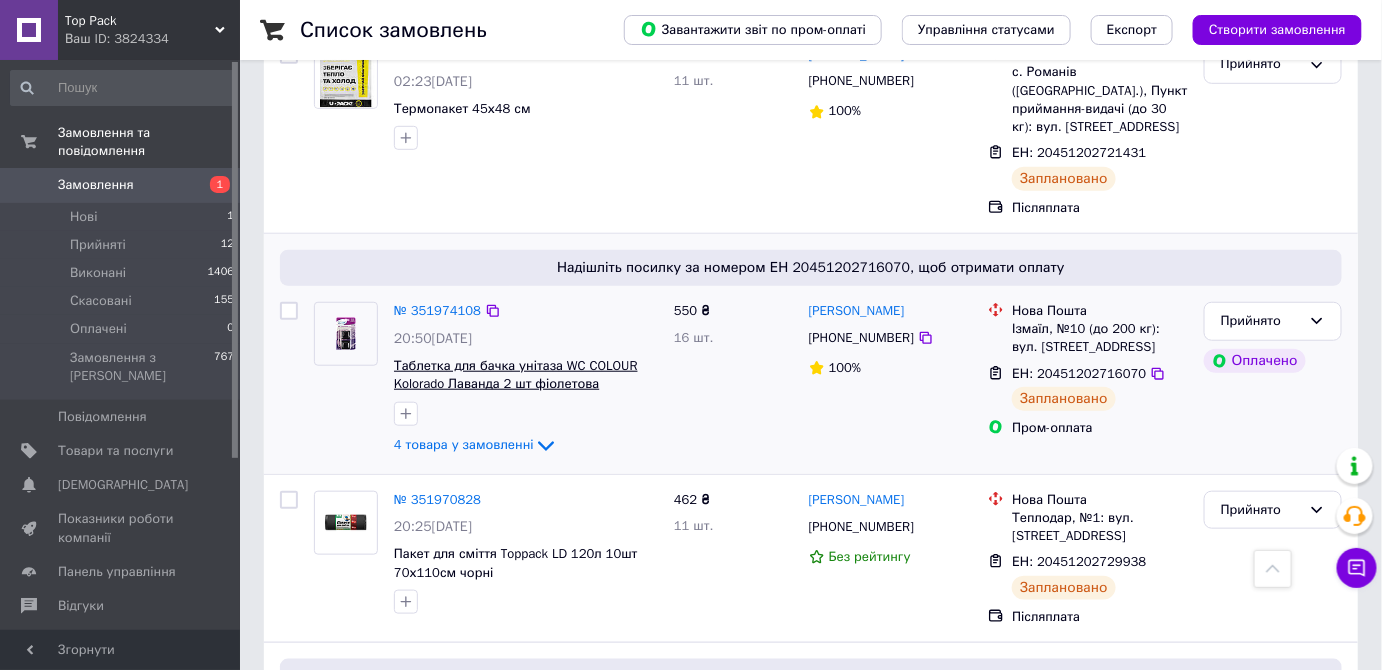 scroll, scrollTop: 454, scrollLeft: 0, axis: vertical 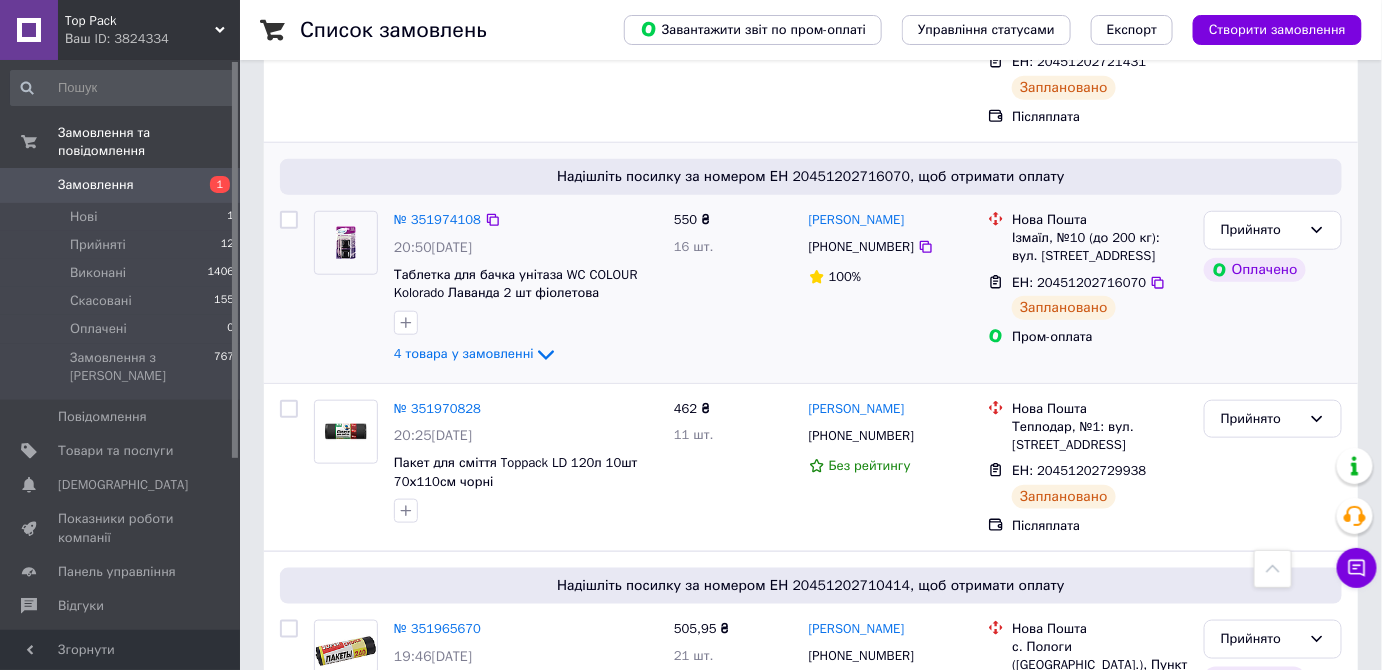 click on "№ 351974108" at bounding box center [437, 220] 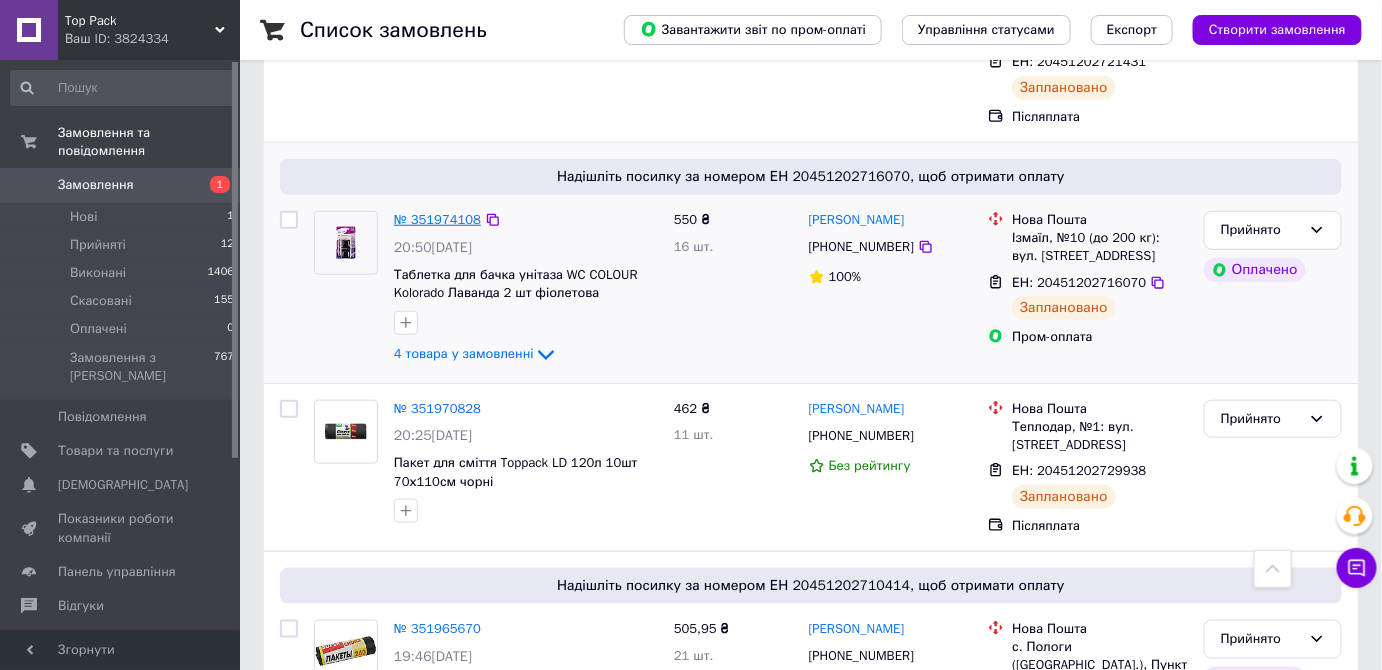 click on "№ 351974108" at bounding box center (437, 219) 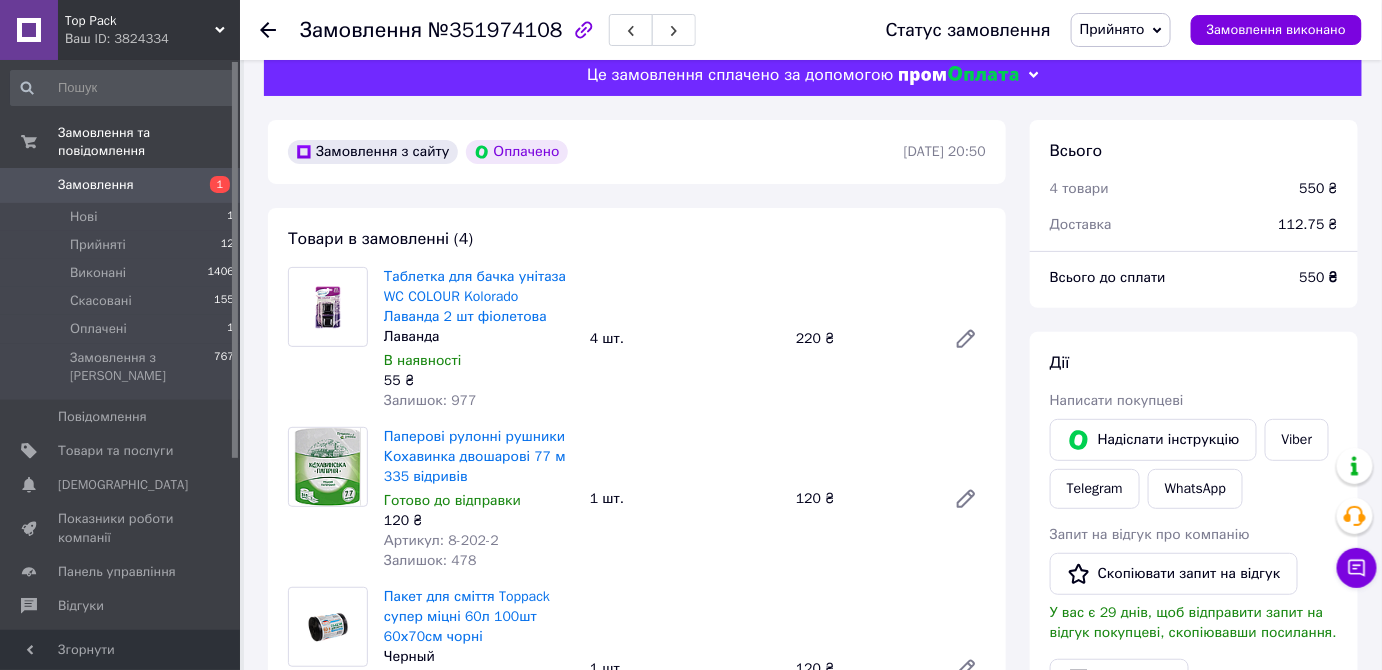 scroll, scrollTop: 0, scrollLeft: 0, axis: both 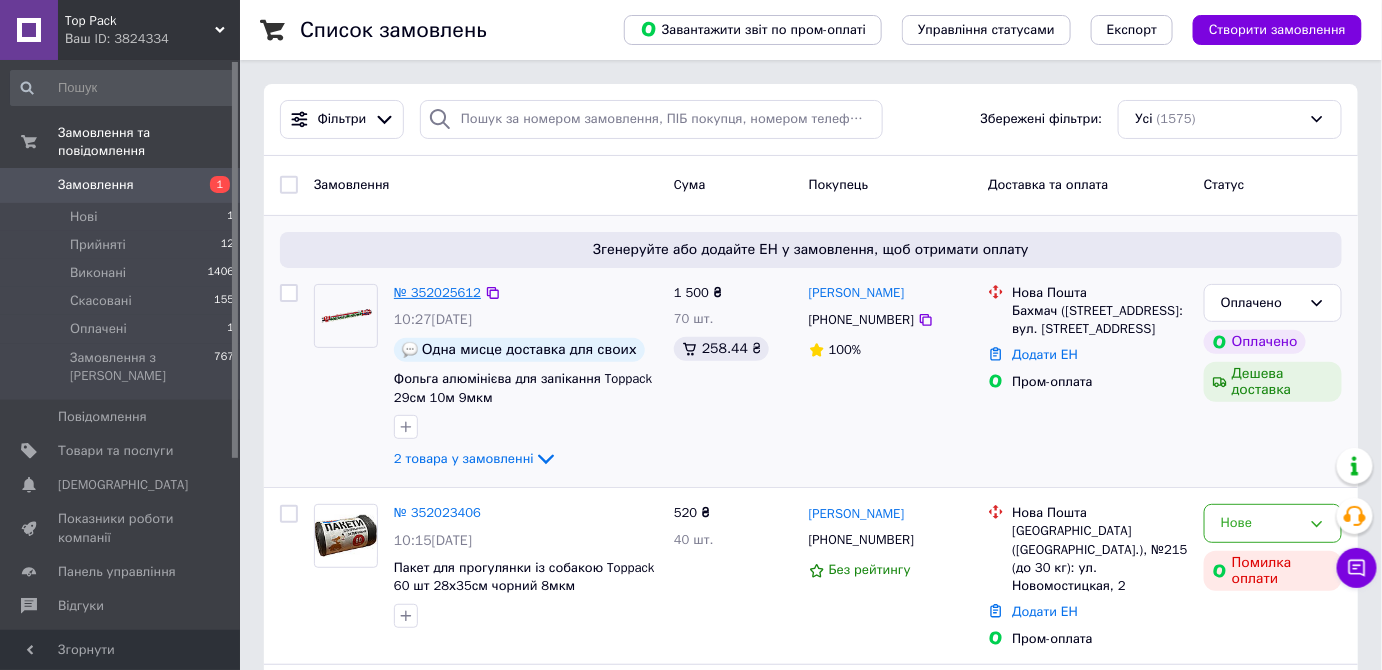 click on "№ 352025612" at bounding box center [437, 292] 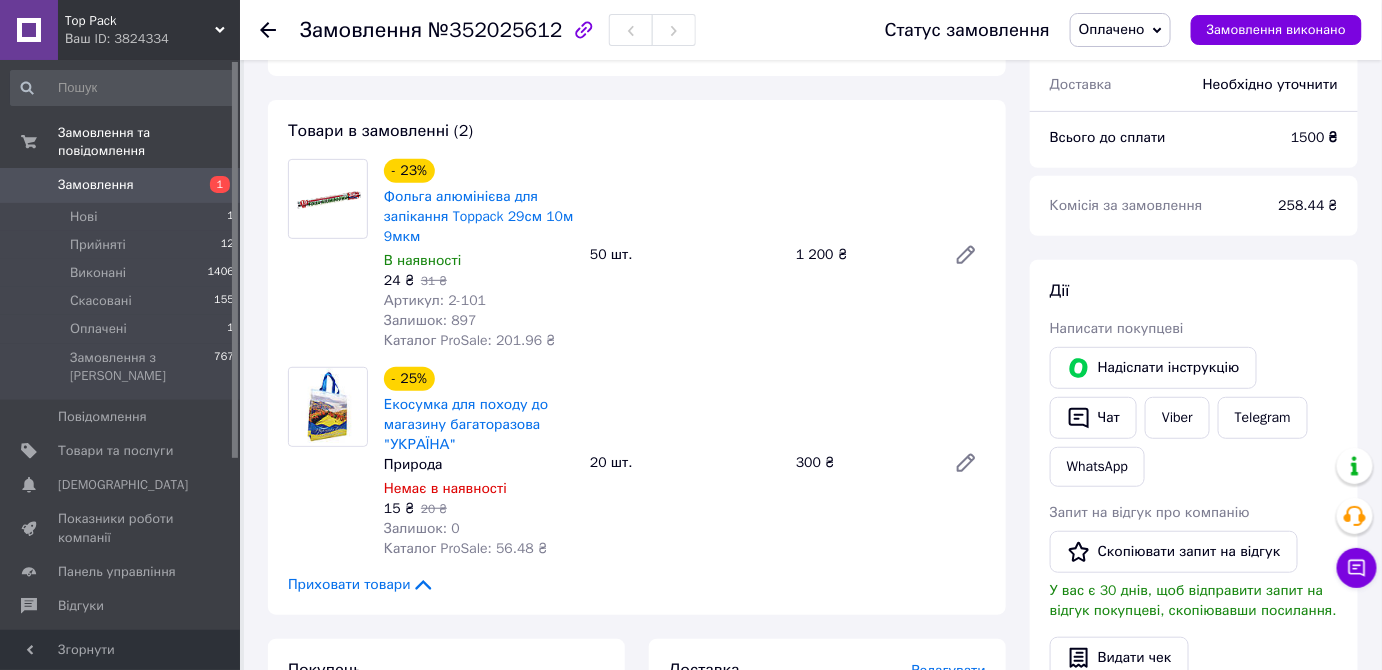 scroll, scrollTop: 181, scrollLeft: 0, axis: vertical 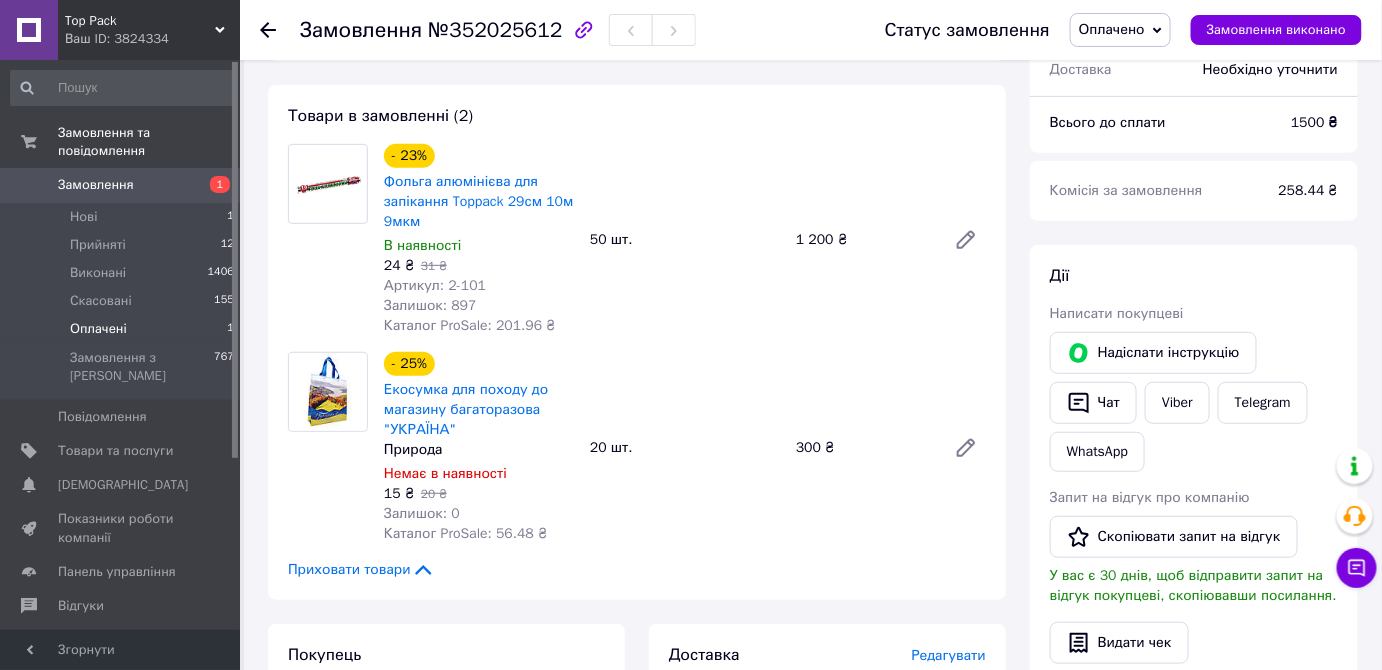 click on "Оплачені 1" at bounding box center (123, 329) 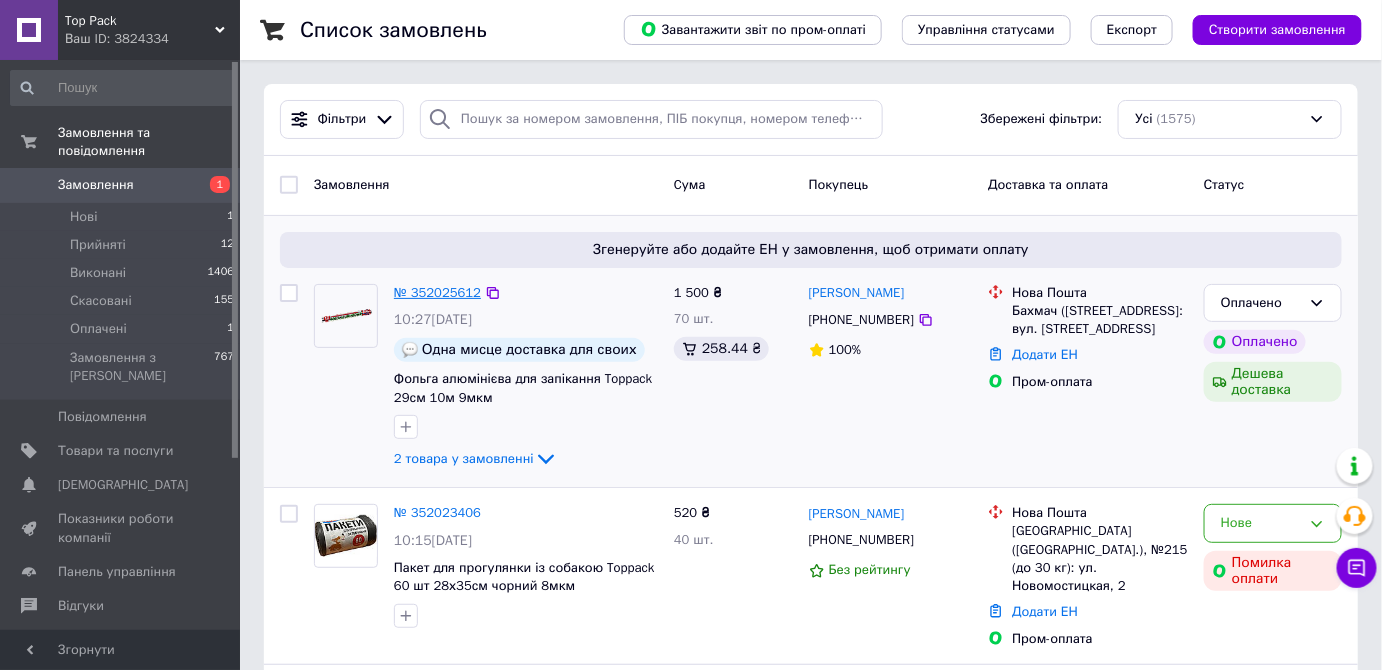 click on "№ 352025612" at bounding box center [437, 292] 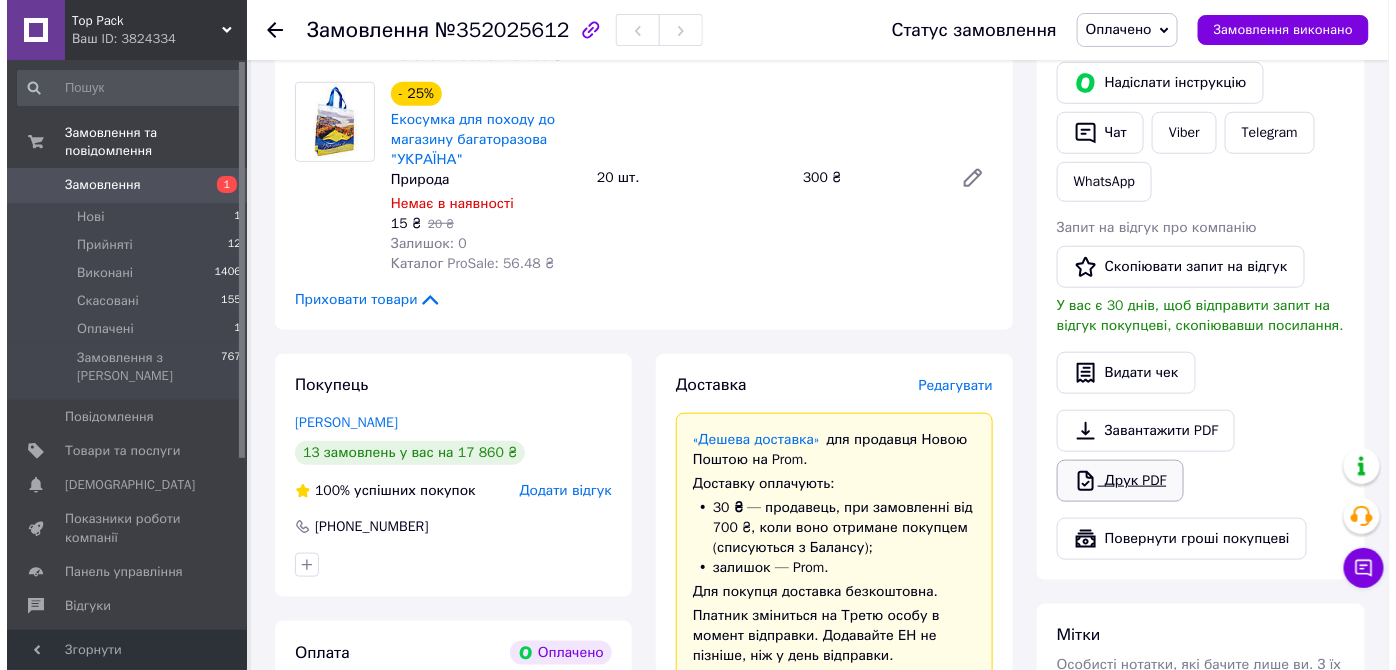 scroll, scrollTop: 454, scrollLeft: 0, axis: vertical 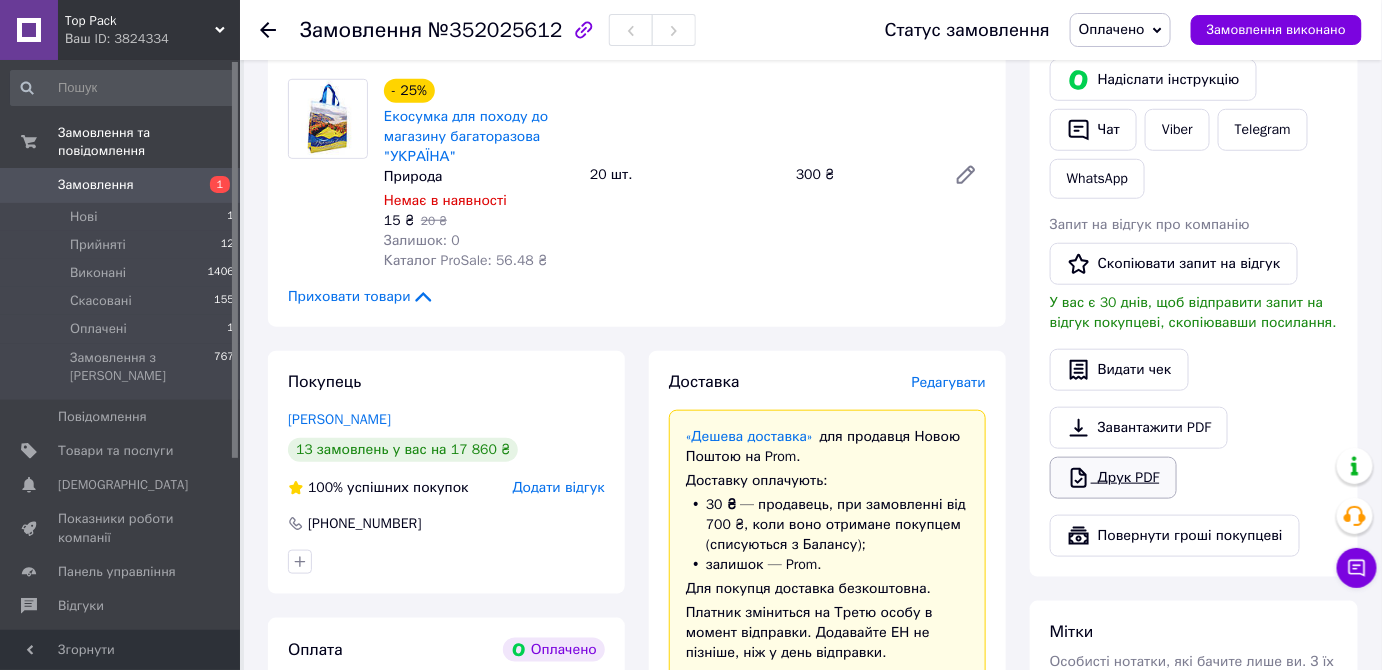 click on "Друк PDF" at bounding box center (1113, 478) 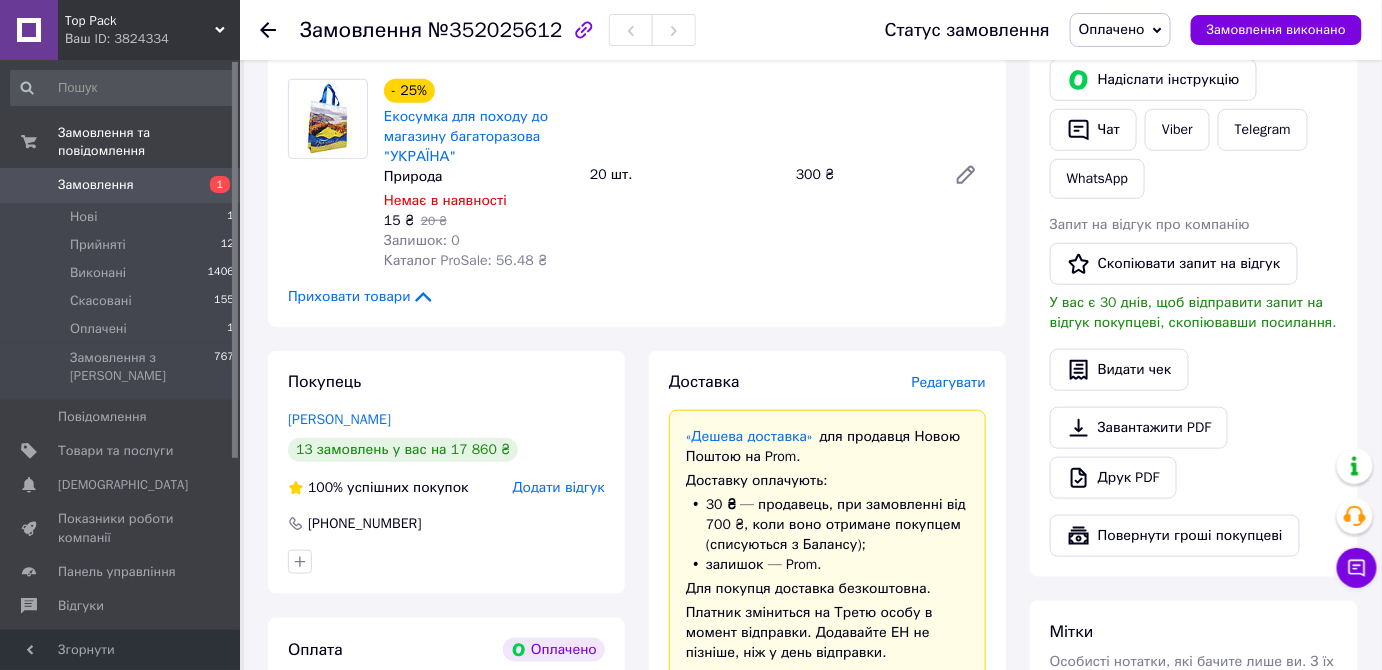 click on "Редагувати" at bounding box center [949, 382] 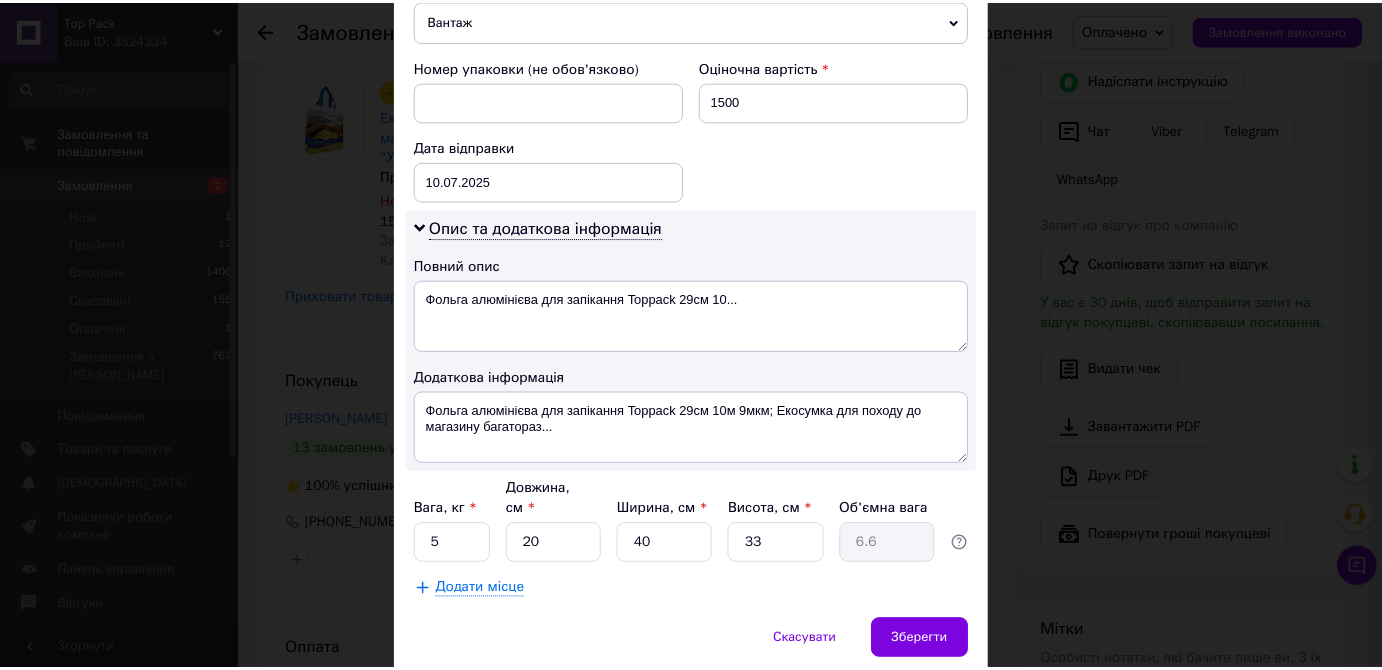 scroll, scrollTop: 873, scrollLeft: 0, axis: vertical 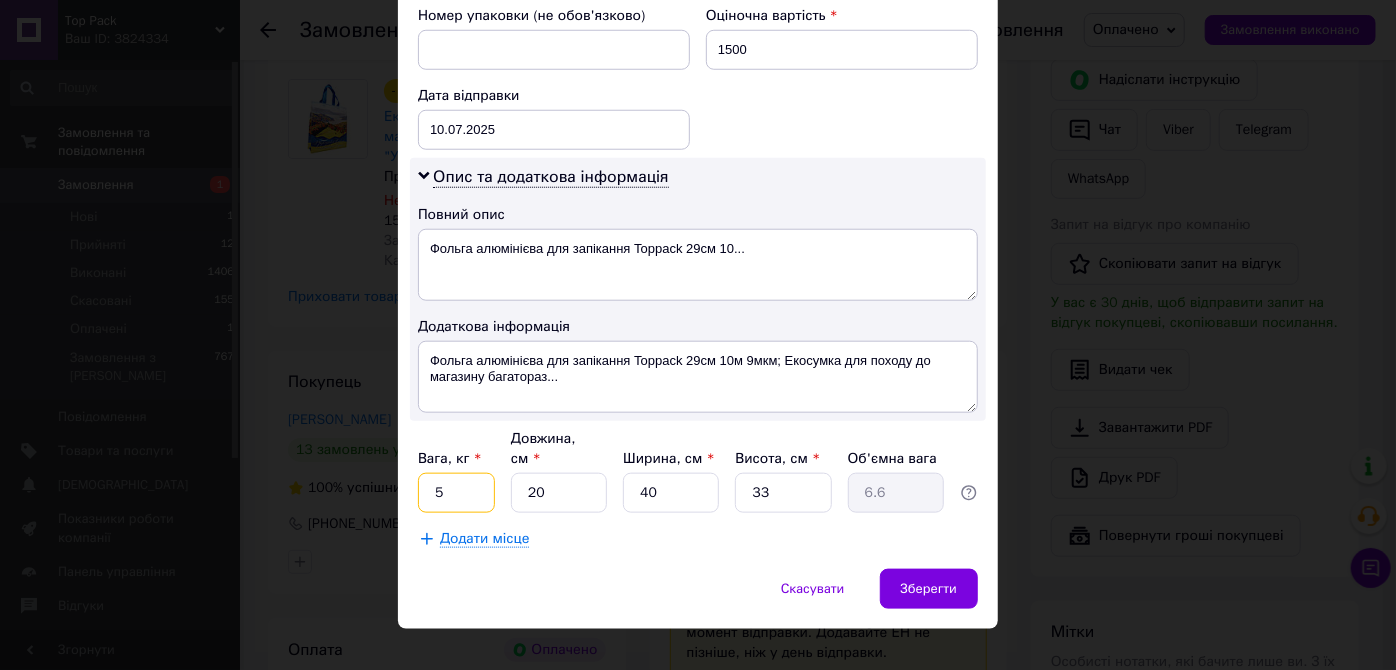 click on "5" at bounding box center (456, 493) 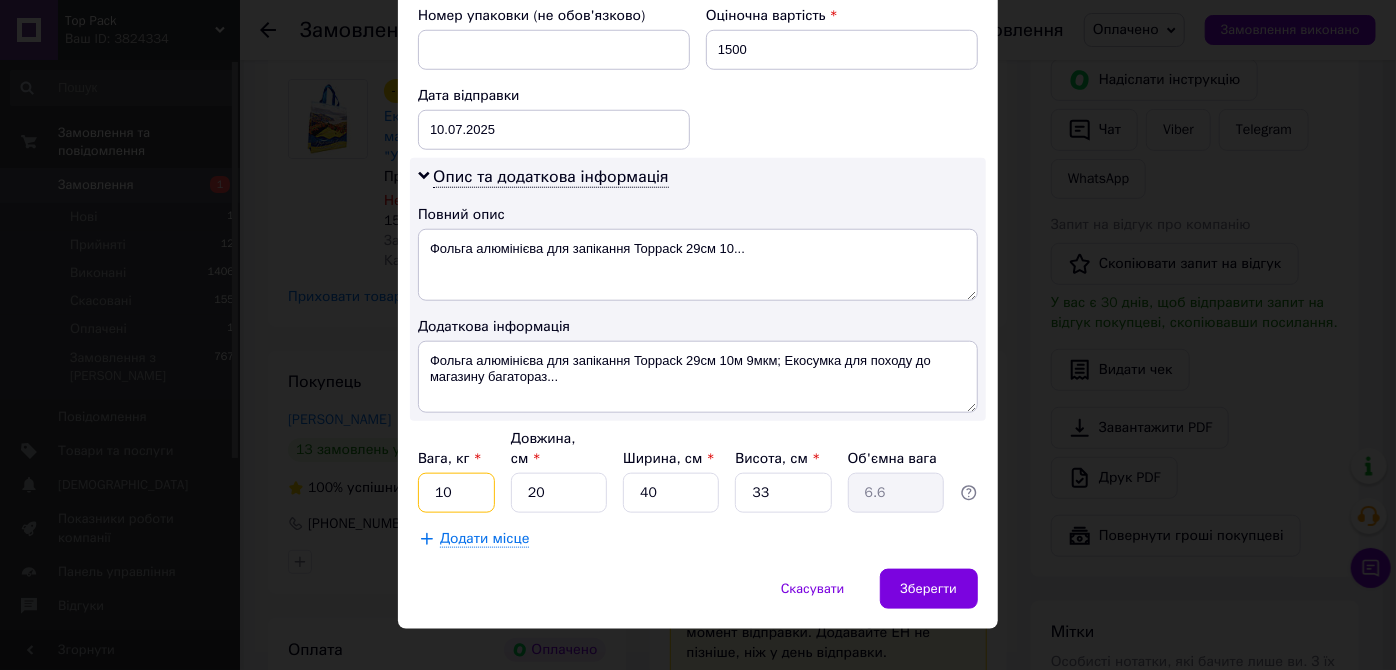 type on "10" 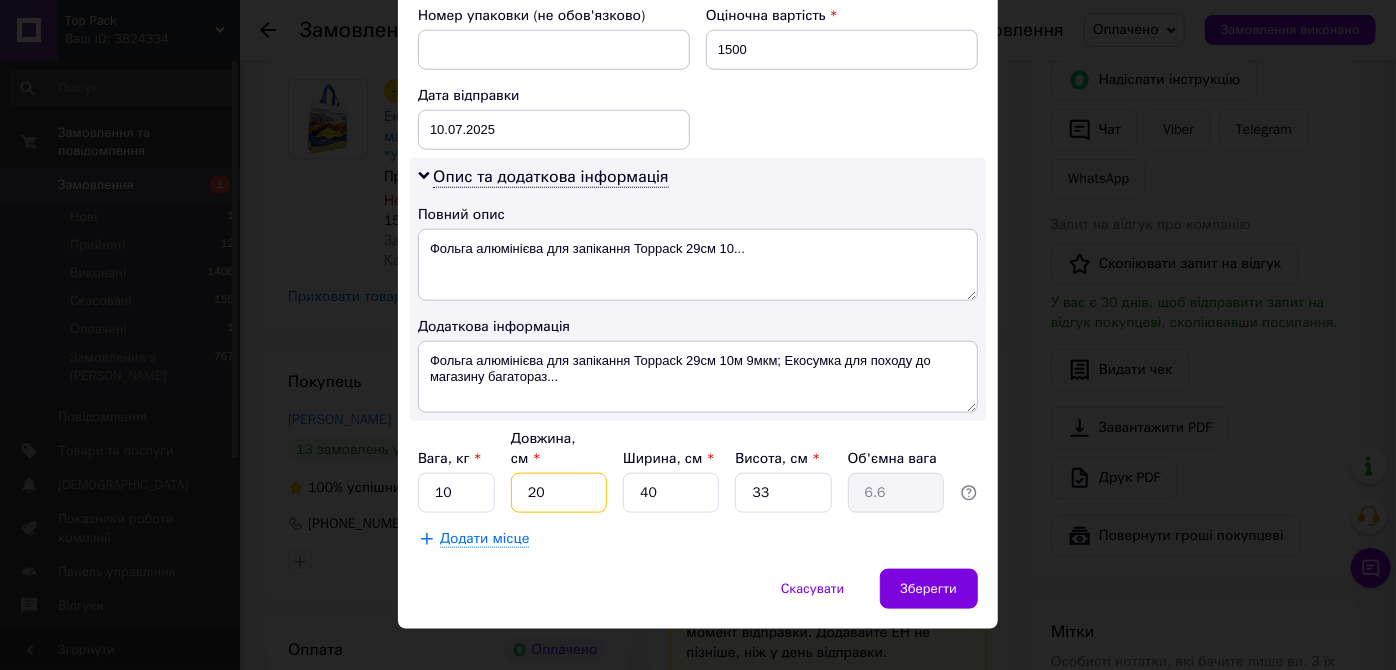 drag, startPoint x: 571, startPoint y: 464, endPoint x: 522, endPoint y: 462, distance: 49.0408 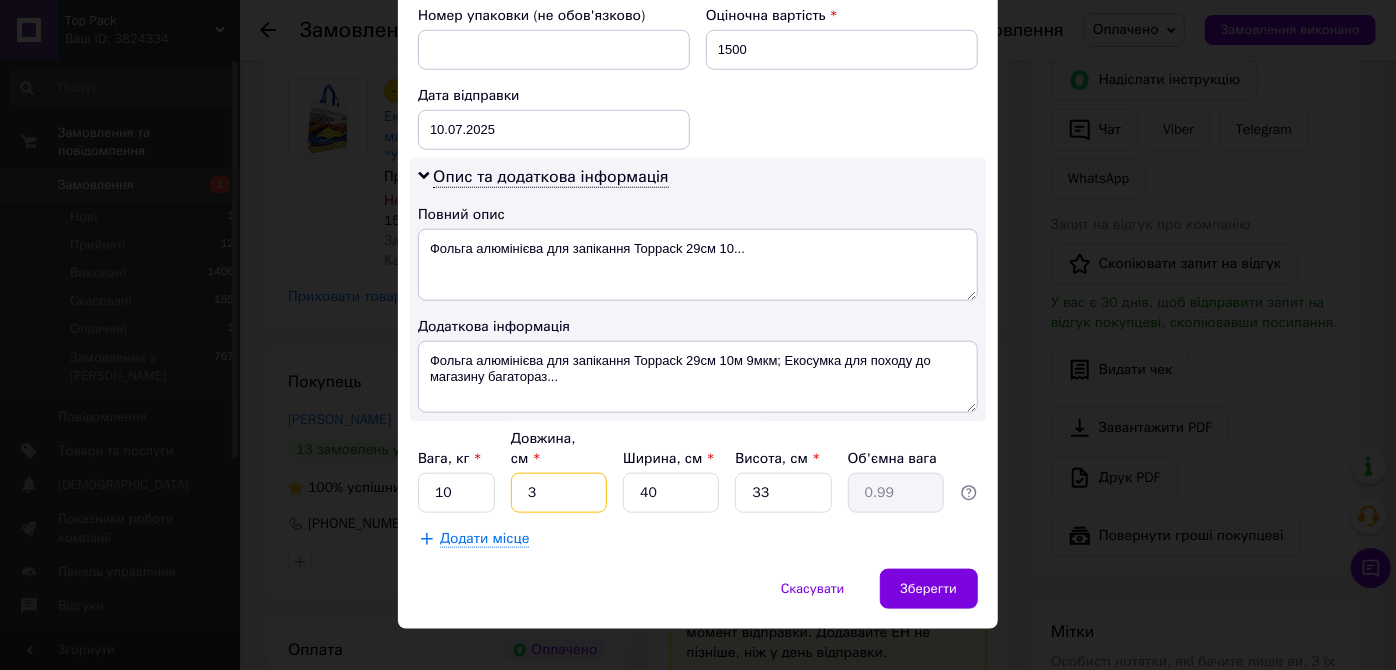 type on "30" 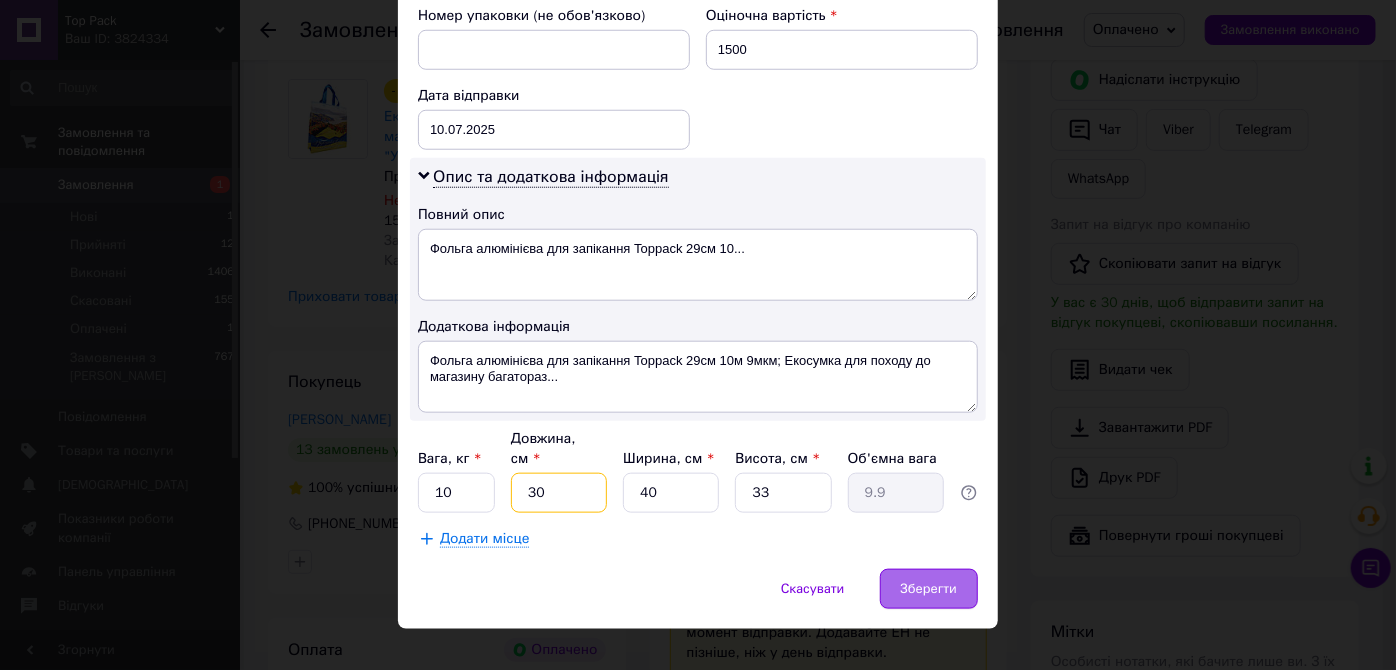 type on "30" 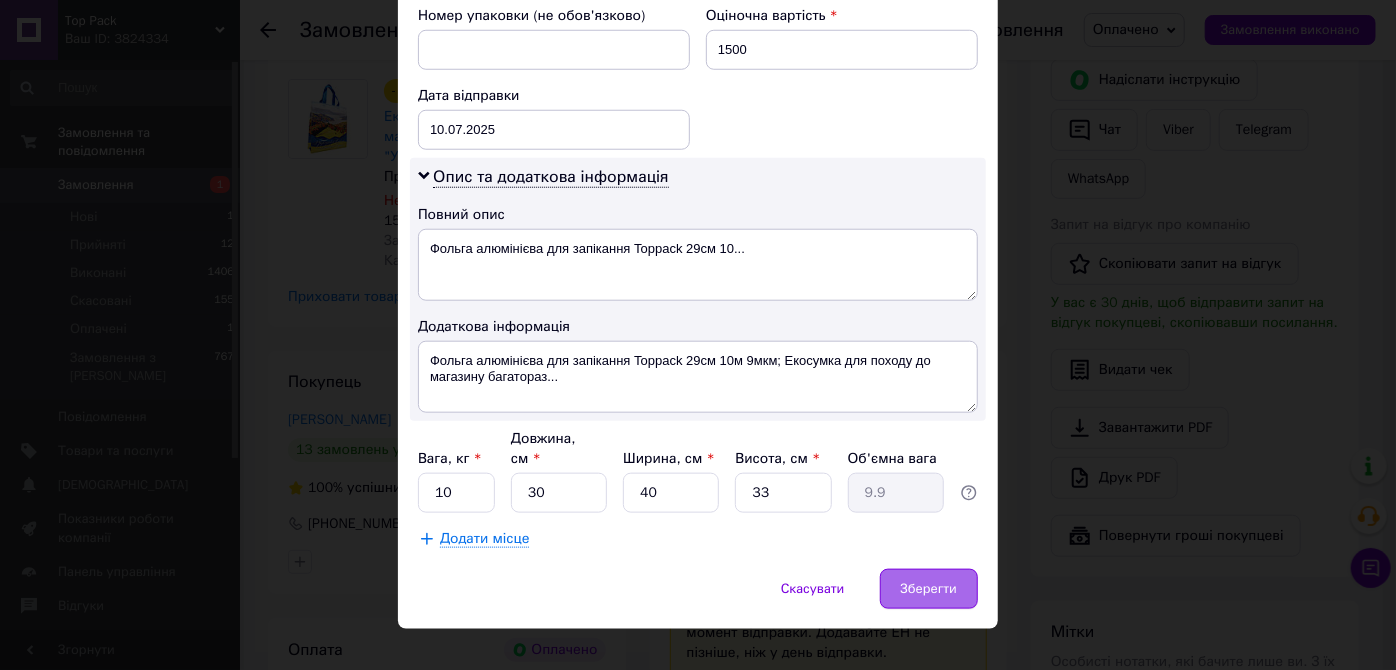 click on "Зберегти" at bounding box center [929, 589] 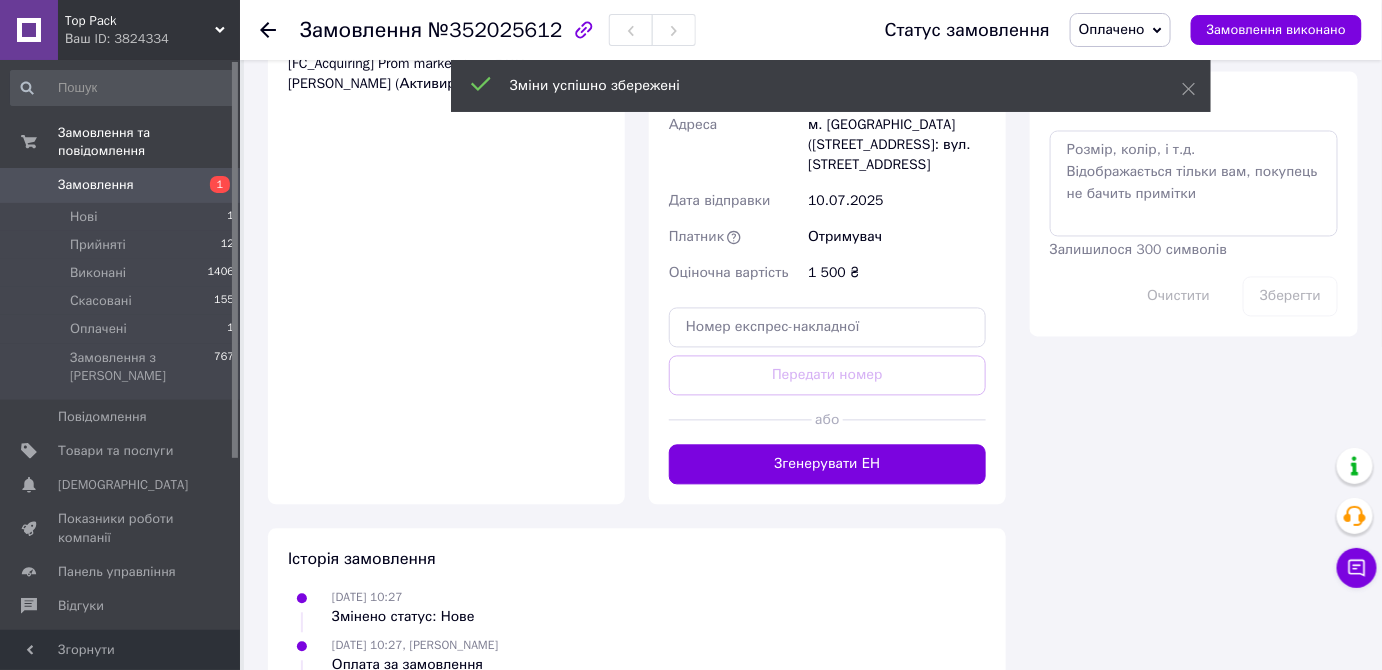 scroll, scrollTop: 1181, scrollLeft: 0, axis: vertical 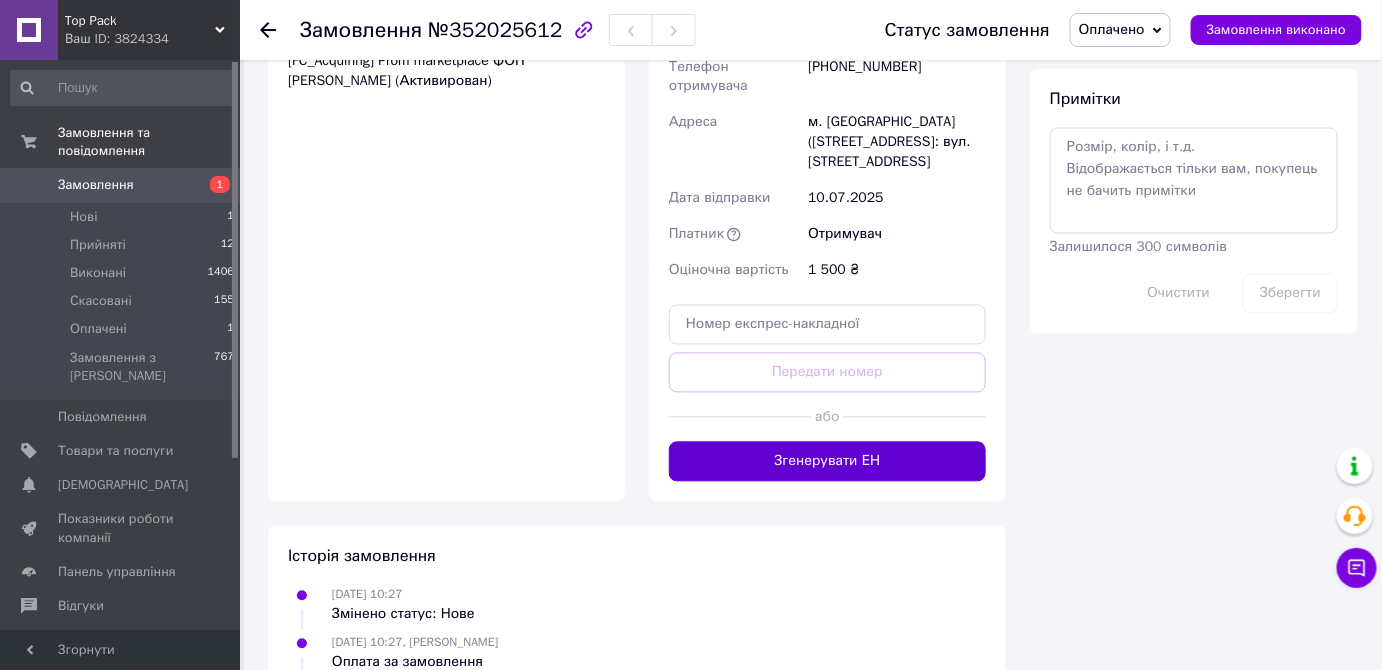 click on "Згенерувати ЕН" at bounding box center [827, 462] 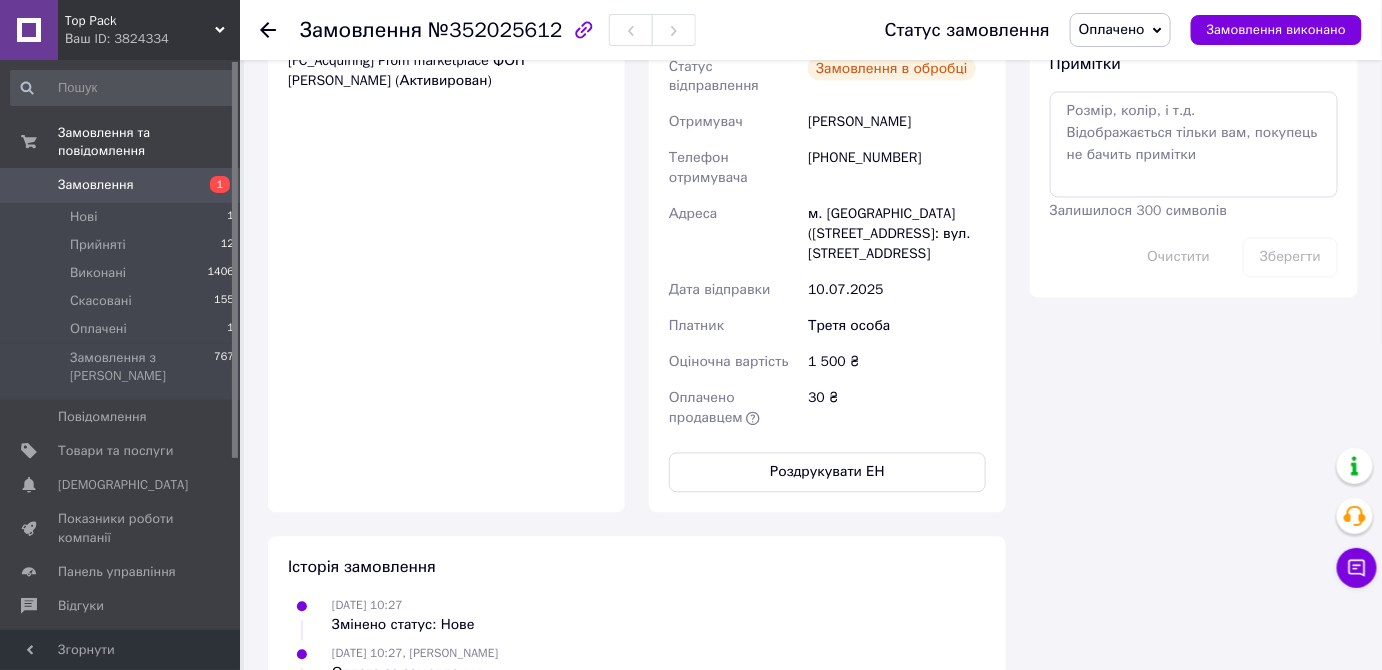 click on "Роздрукувати ЕН" at bounding box center [827, 473] 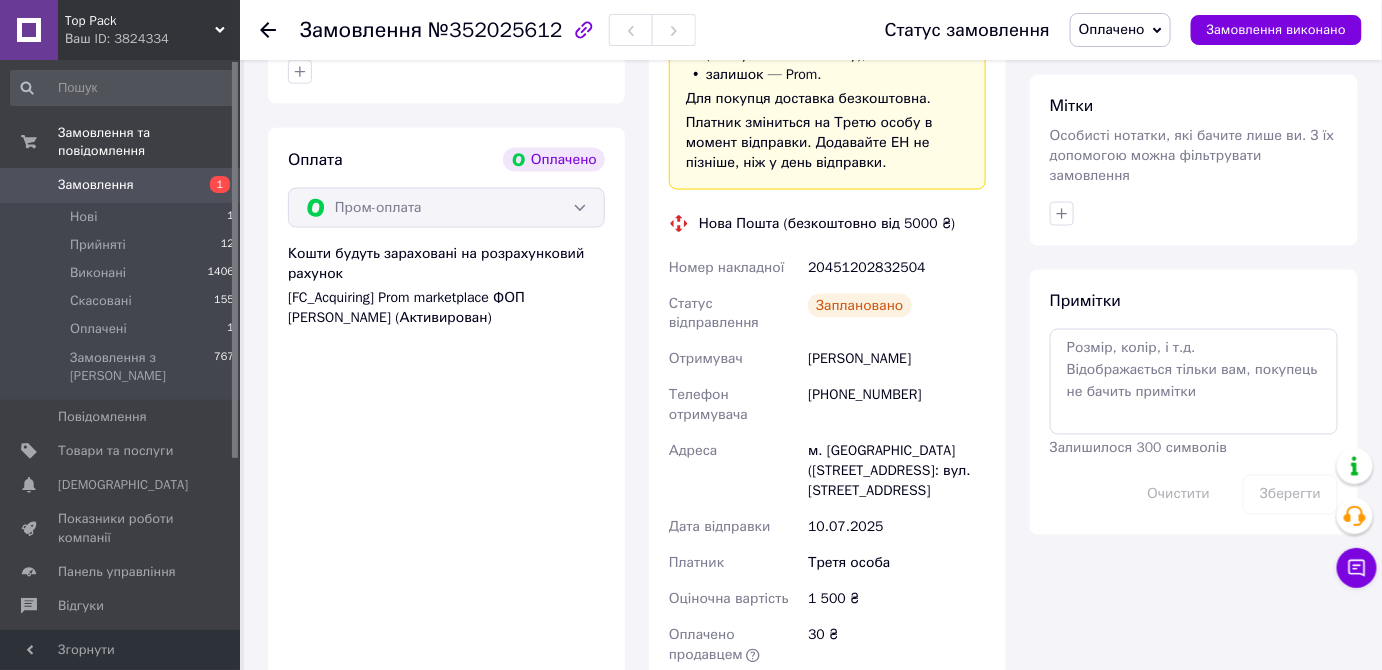 scroll, scrollTop: 818, scrollLeft: 0, axis: vertical 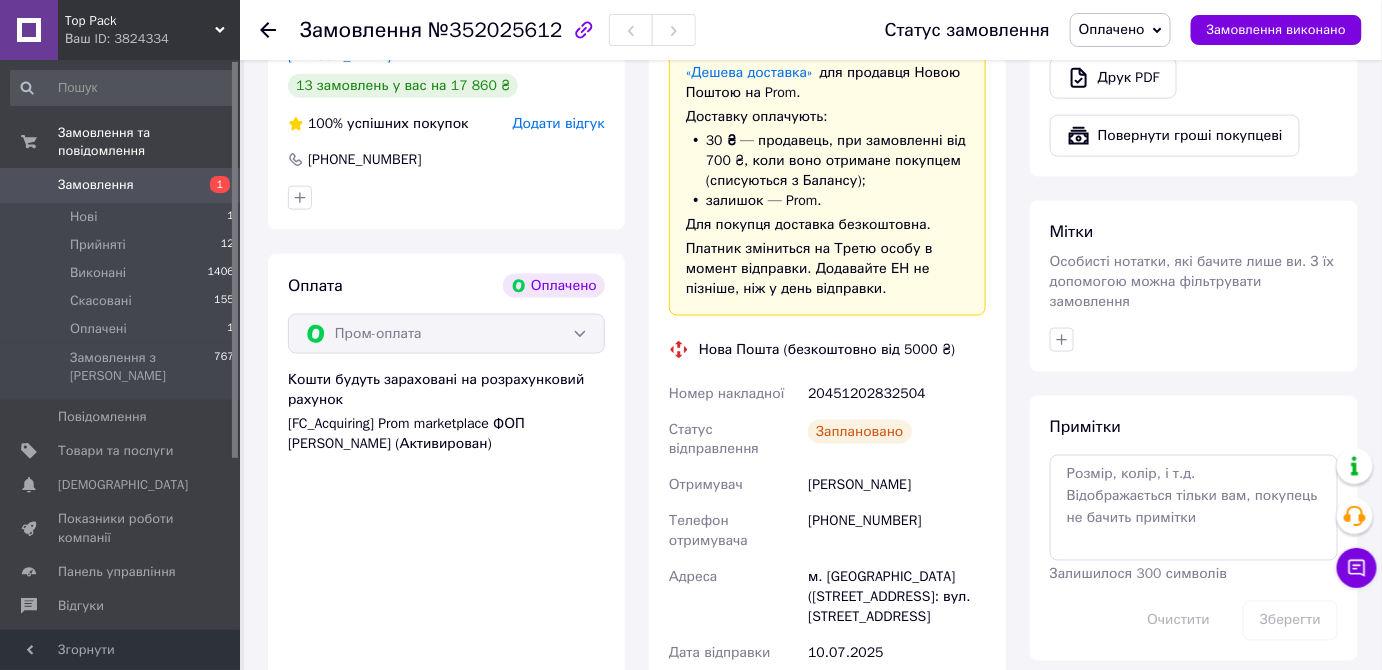 click 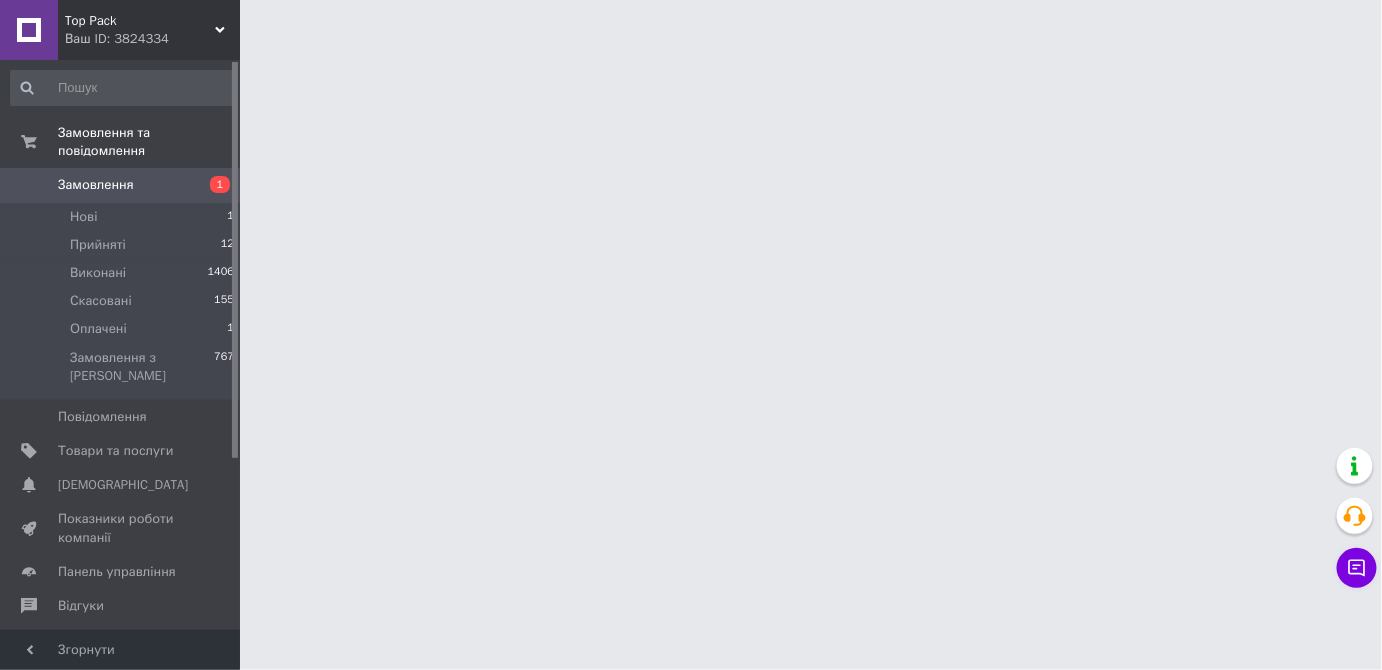 scroll, scrollTop: 0, scrollLeft: 0, axis: both 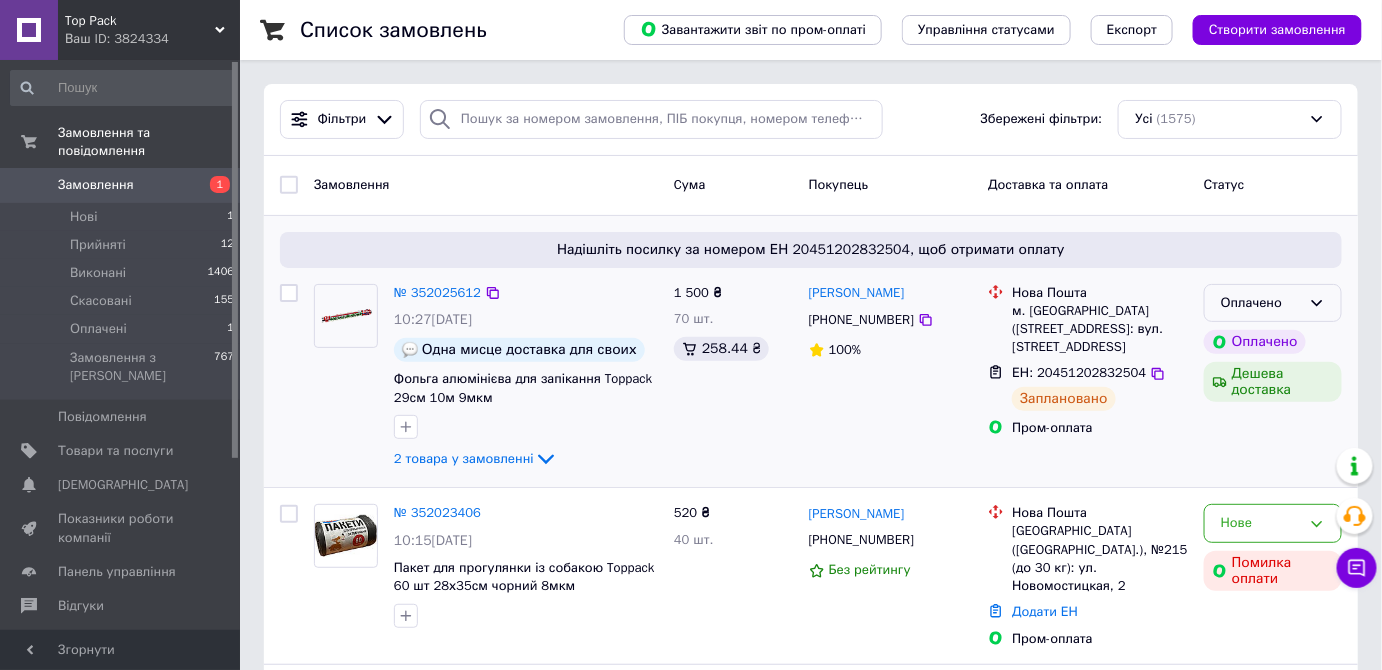click on "Оплачено" at bounding box center (1261, 303) 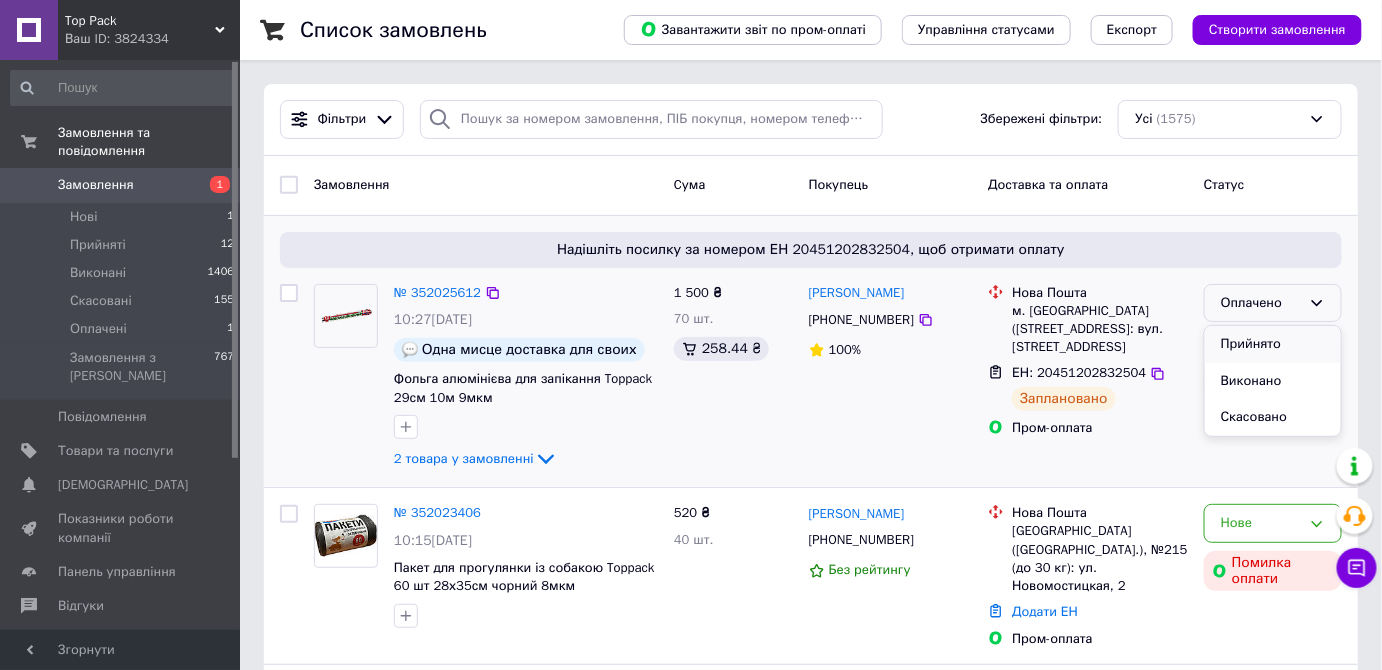 click on "Прийнято" at bounding box center (1273, 344) 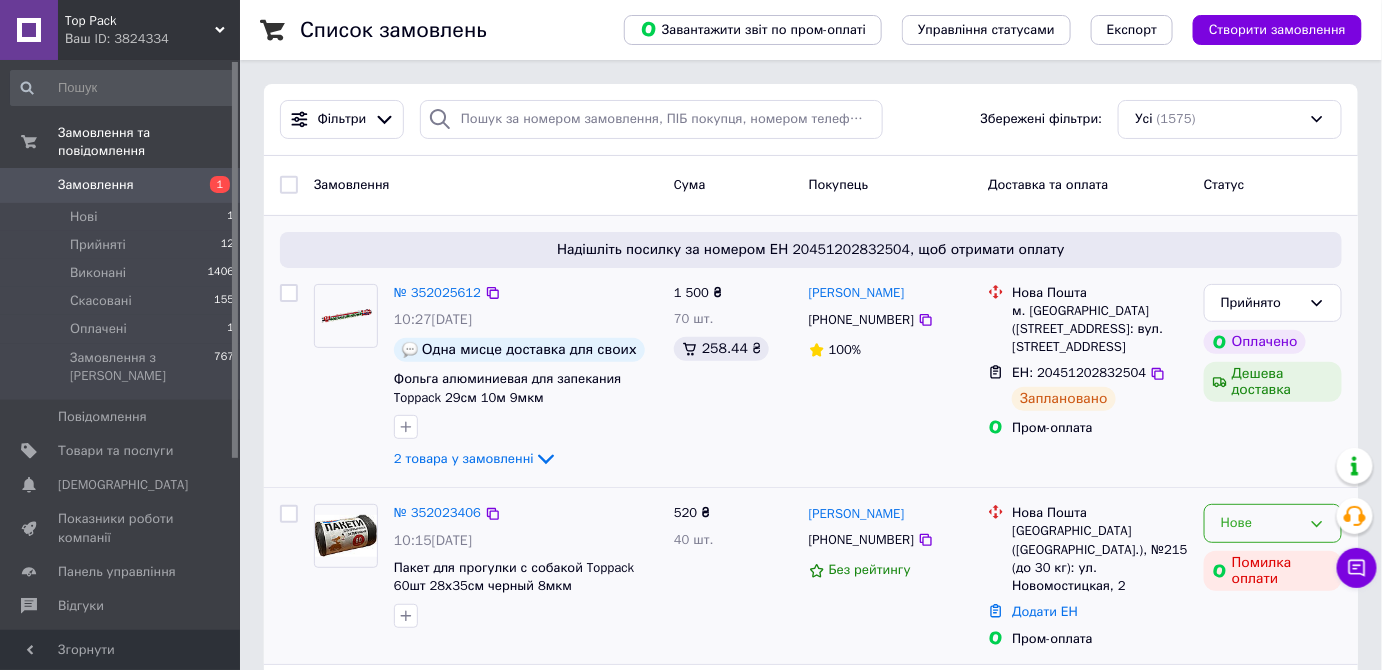 click on "Нове" at bounding box center [1261, 523] 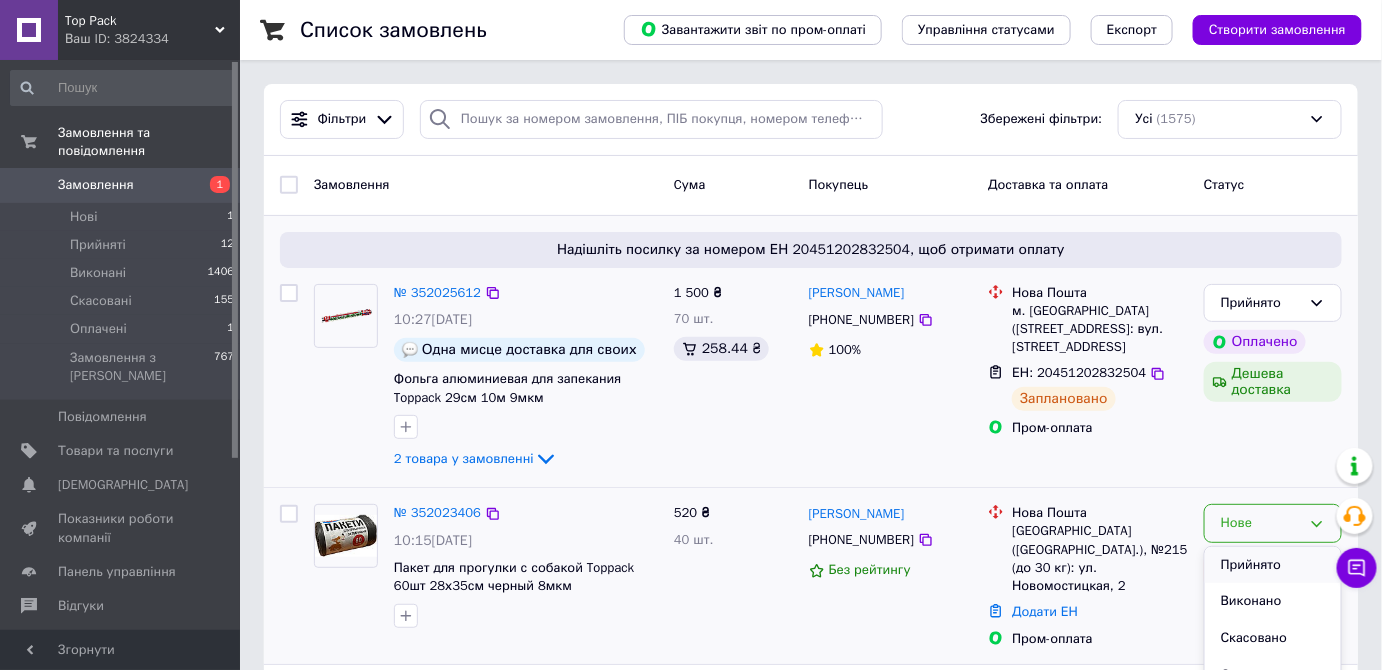 click on "Прийнято" at bounding box center (1273, 565) 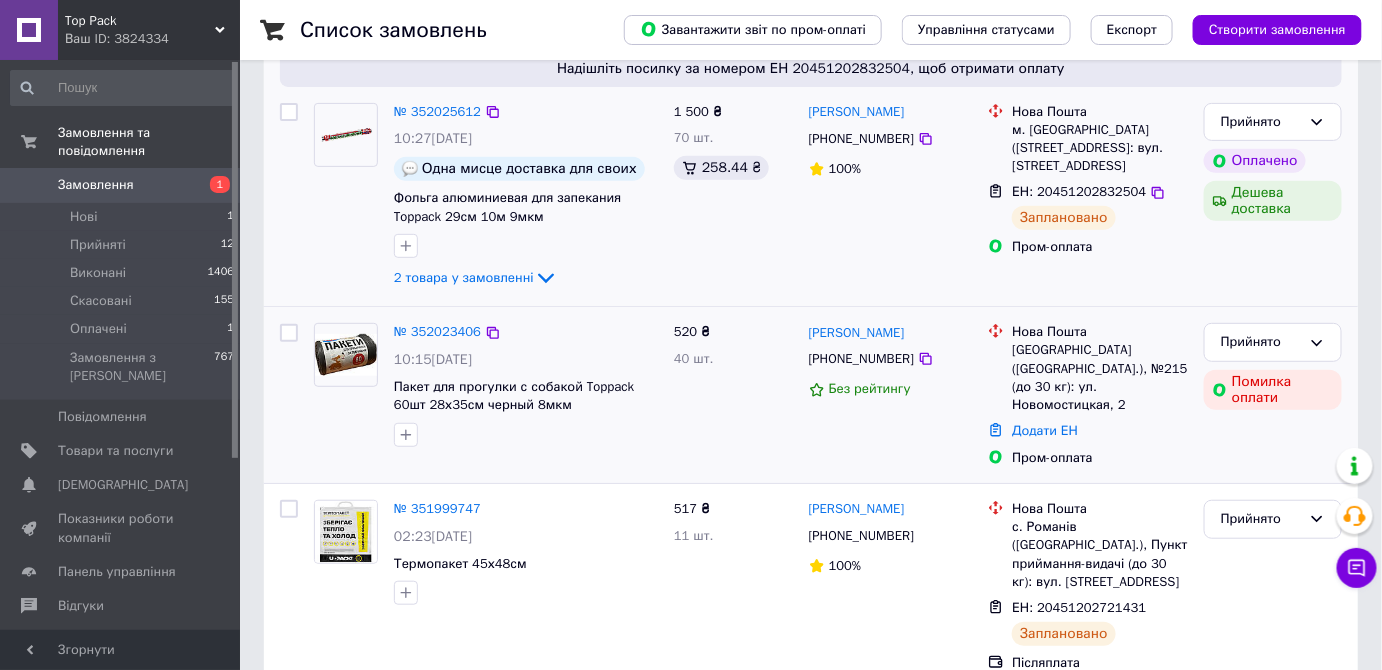 scroll, scrollTop: 272, scrollLeft: 0, axis: vertical 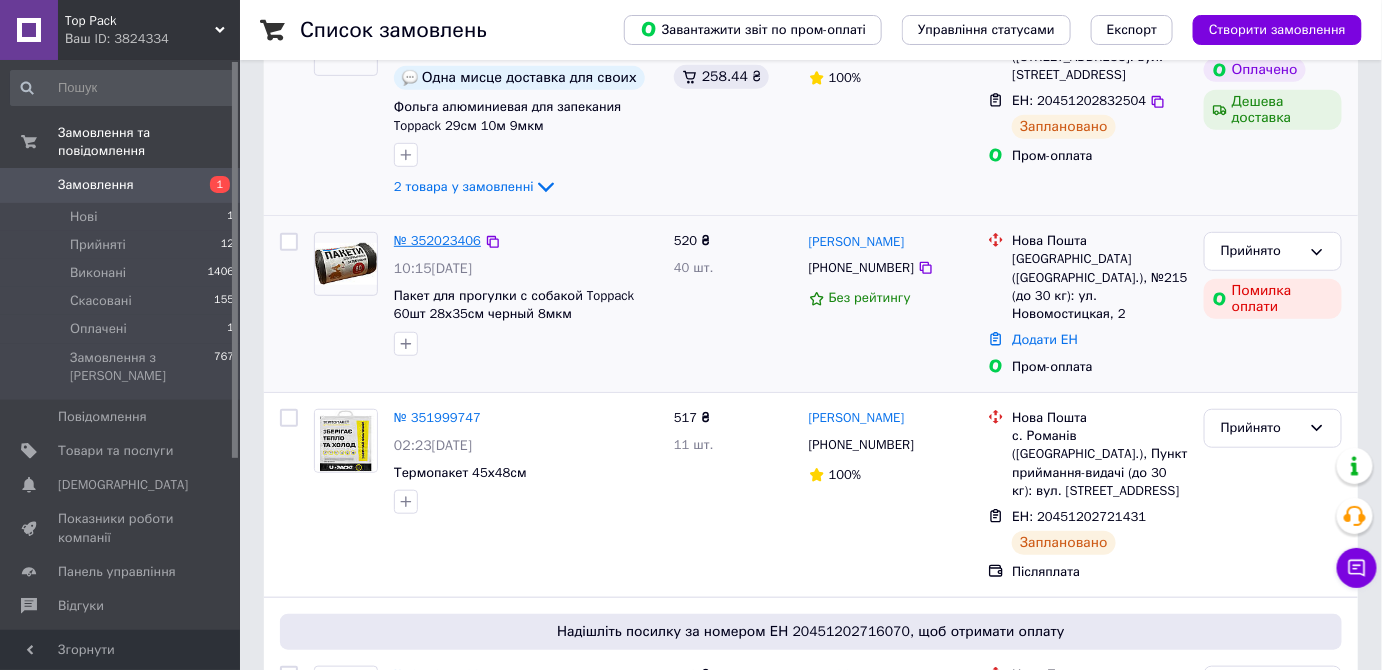 click on "№ 352023406" at bounding box center (437, 240) 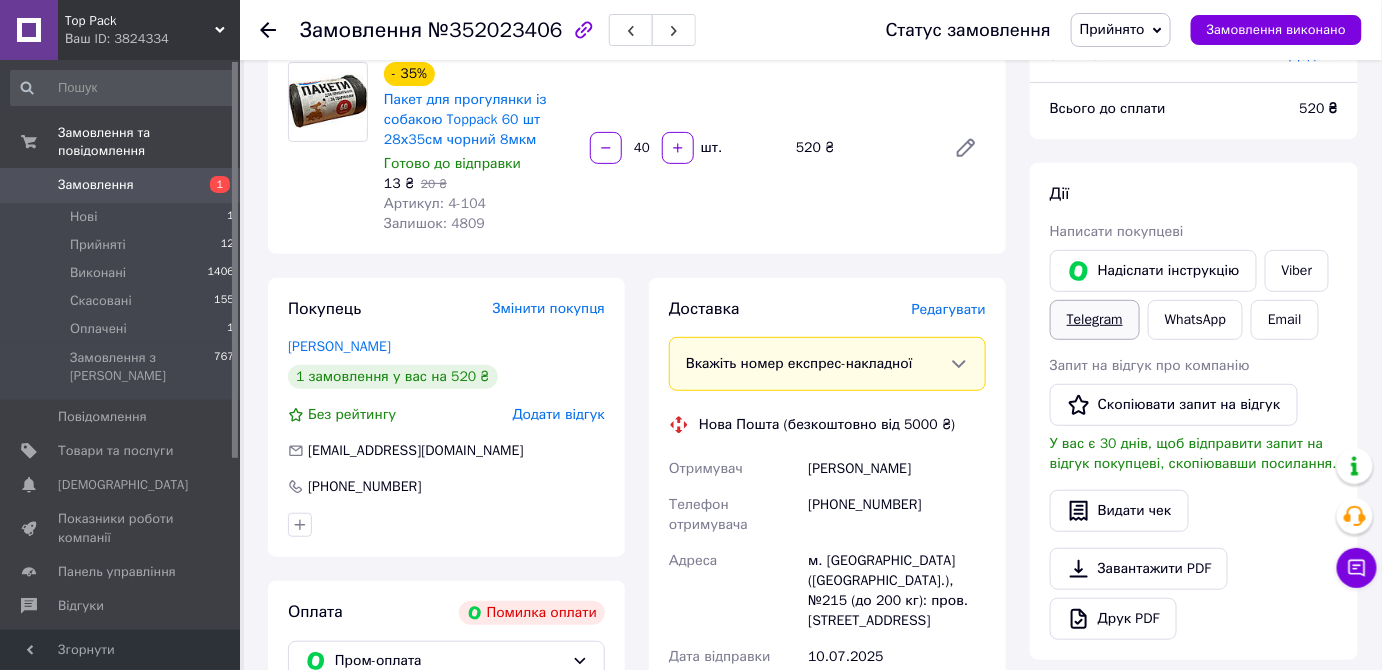 scroll, scrollTop: 90, scrollLeft: 0, axis: vertical 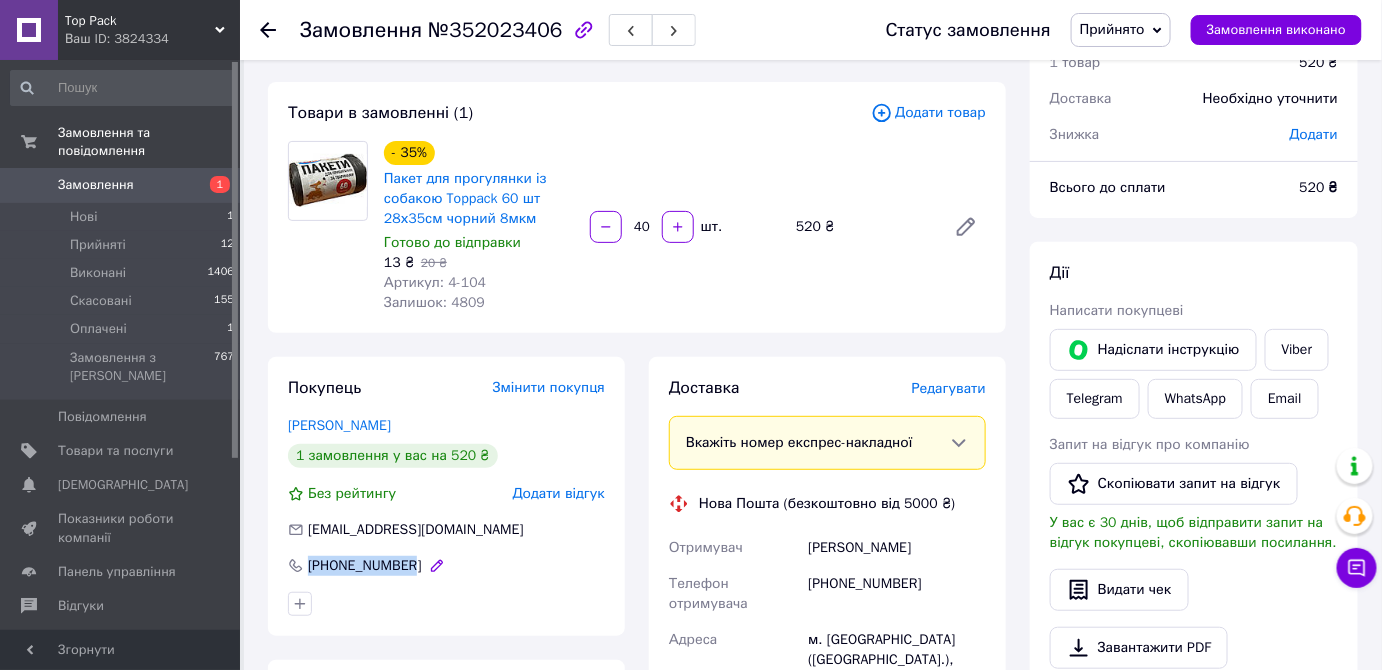 drag, startPoint x: 420, startPoint y: 560, endPoint x: 311, endPoint y: 565, distance: 109.11462 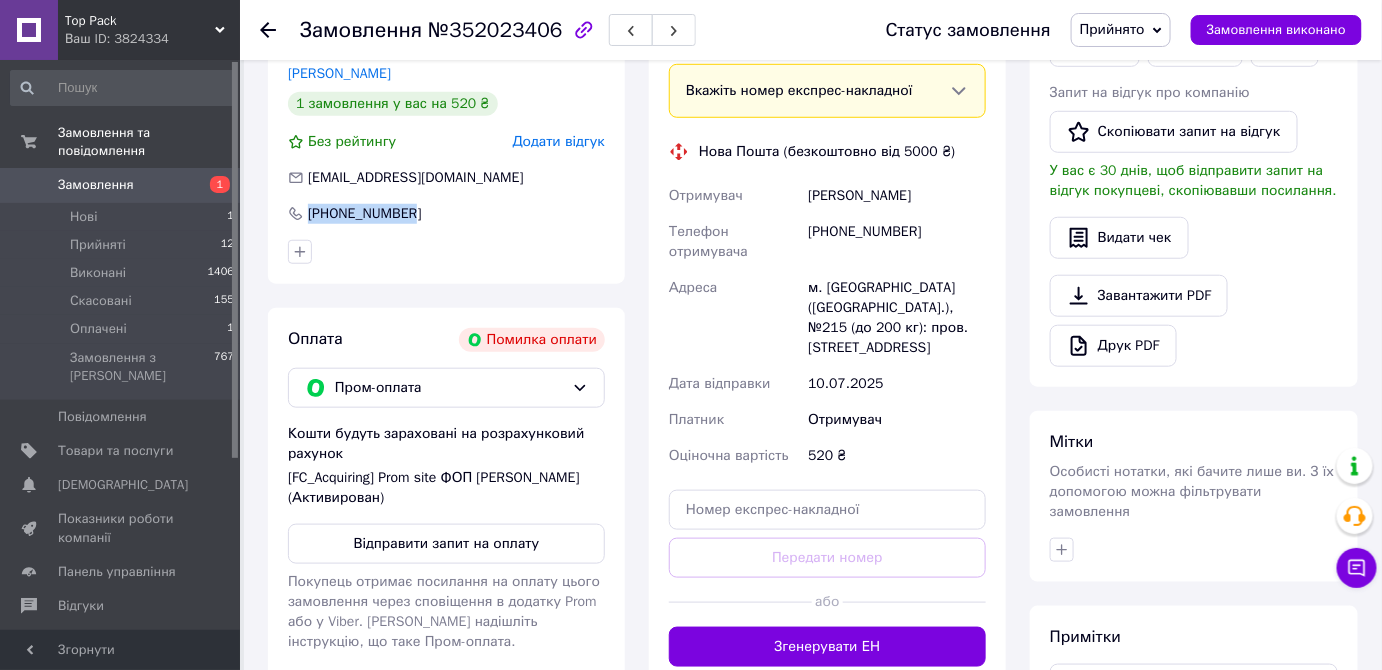 scroll, scrollTop: 454, scrollLeft: 0, axis: vertical 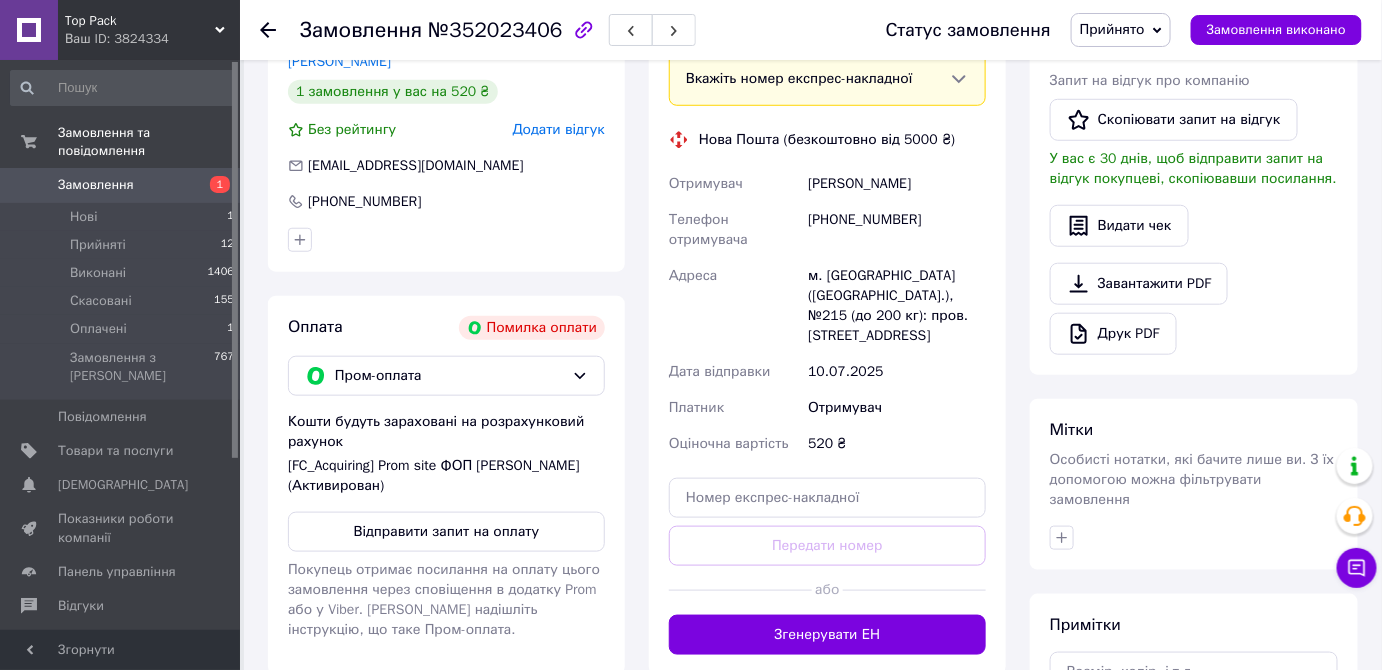 click at bounding box center (446, 240) 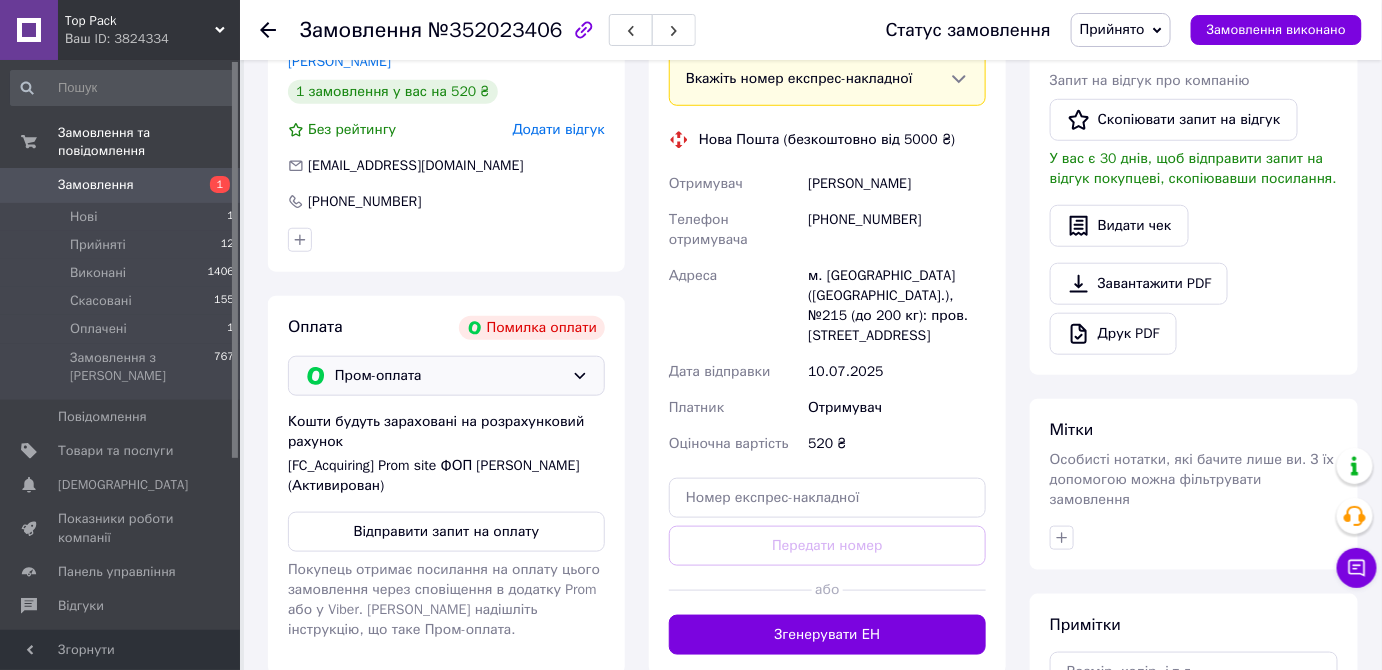 click on "Пром-оплата" at bounding box center [449, 376] 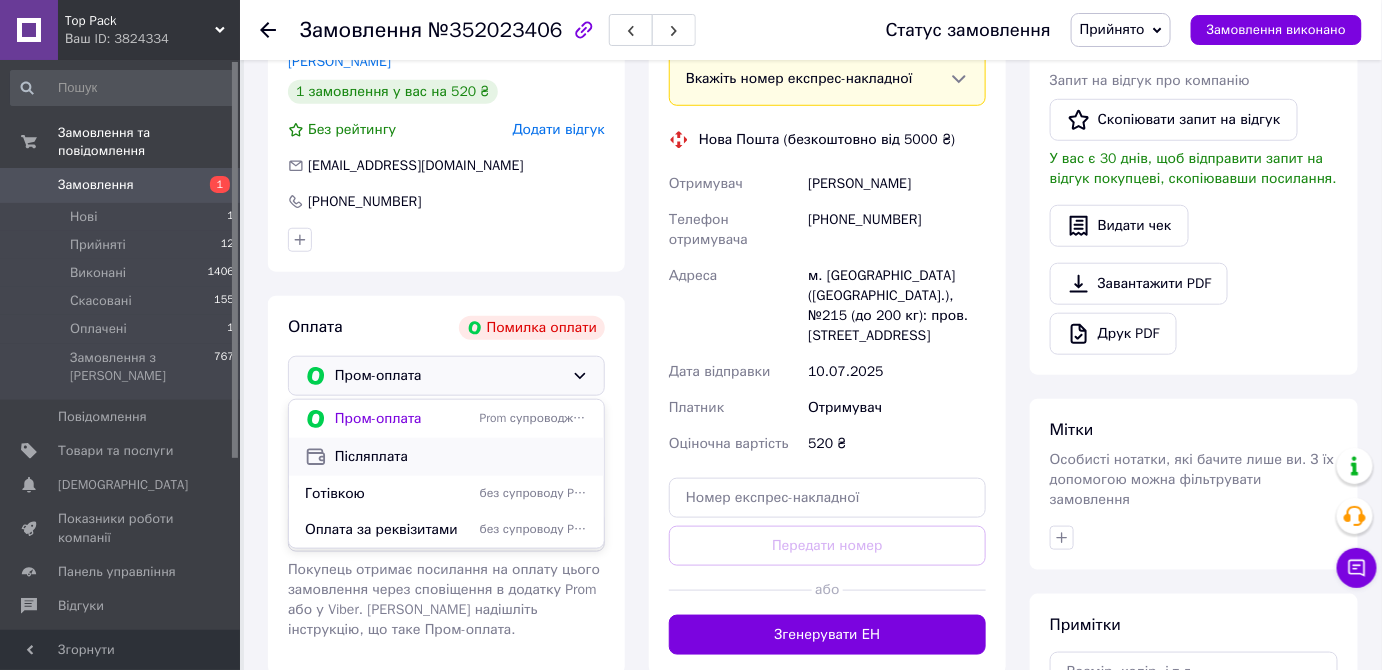 click on "Післяплата" at bounding box center (461, 457) 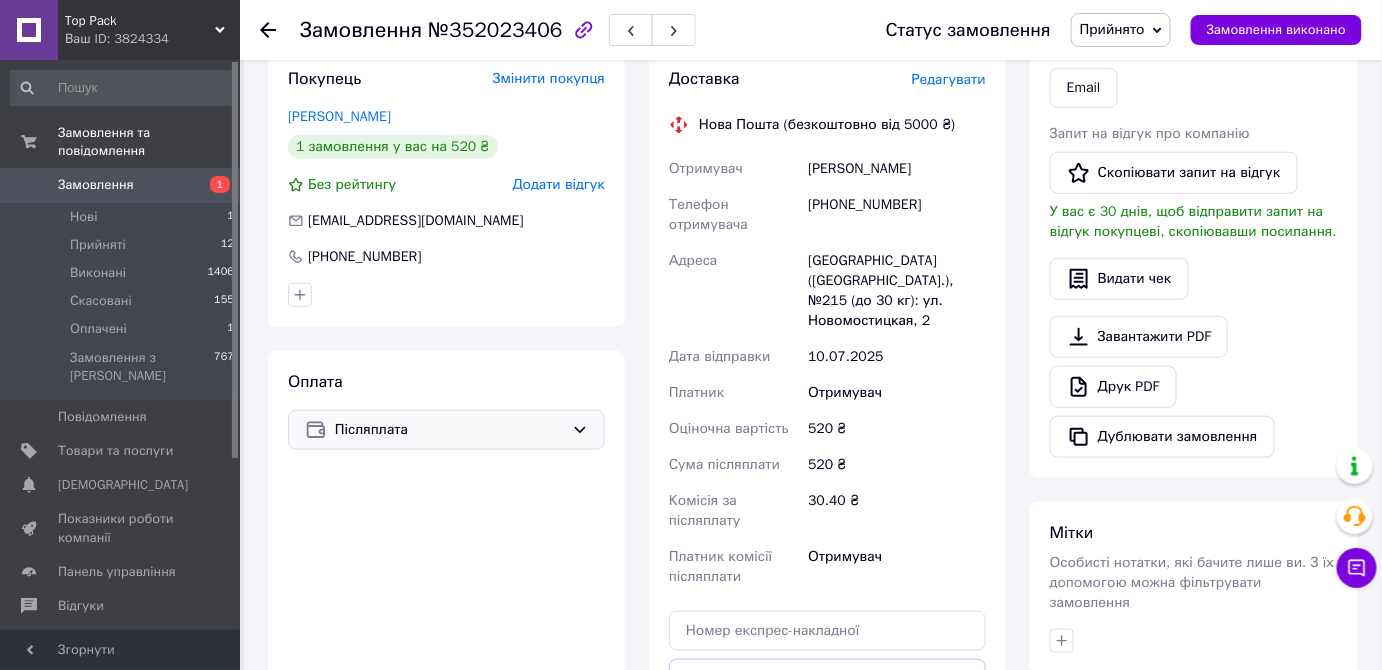 scroll, scrollTop: 363, scrollLeft: 0, axis: vertical 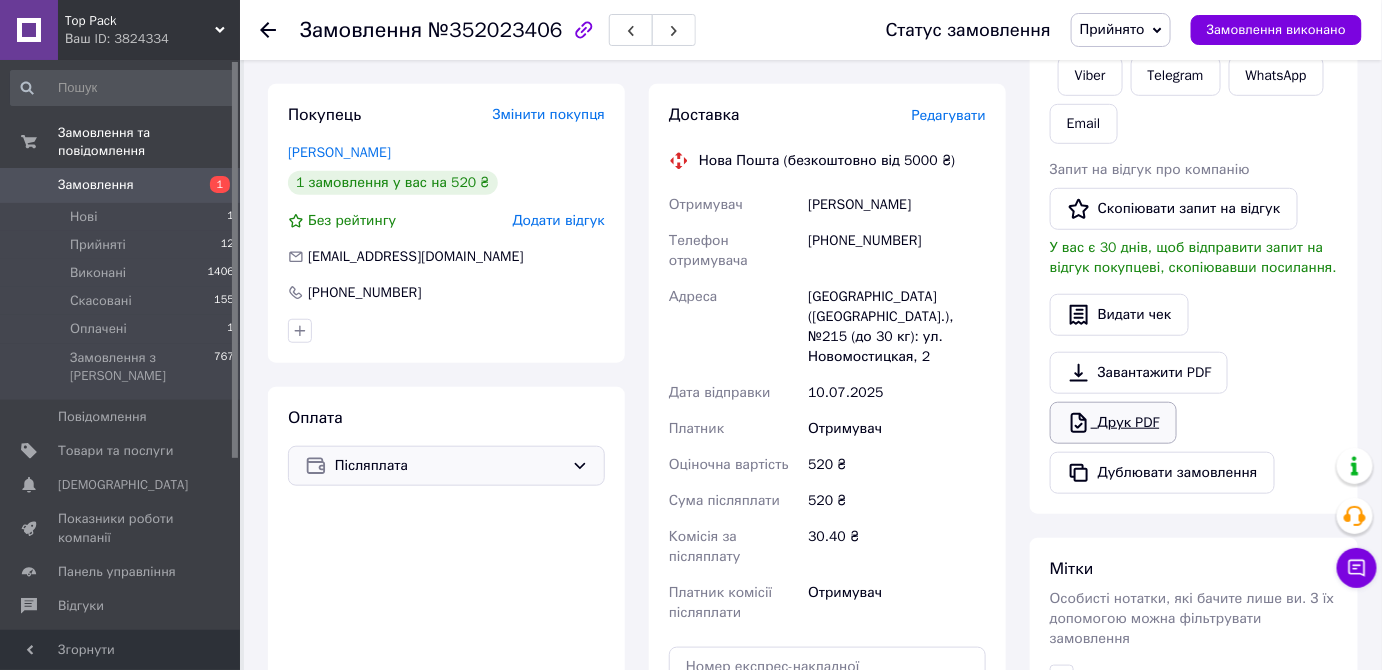 click on "Друк PDF" at bounding box center [1113, 423] 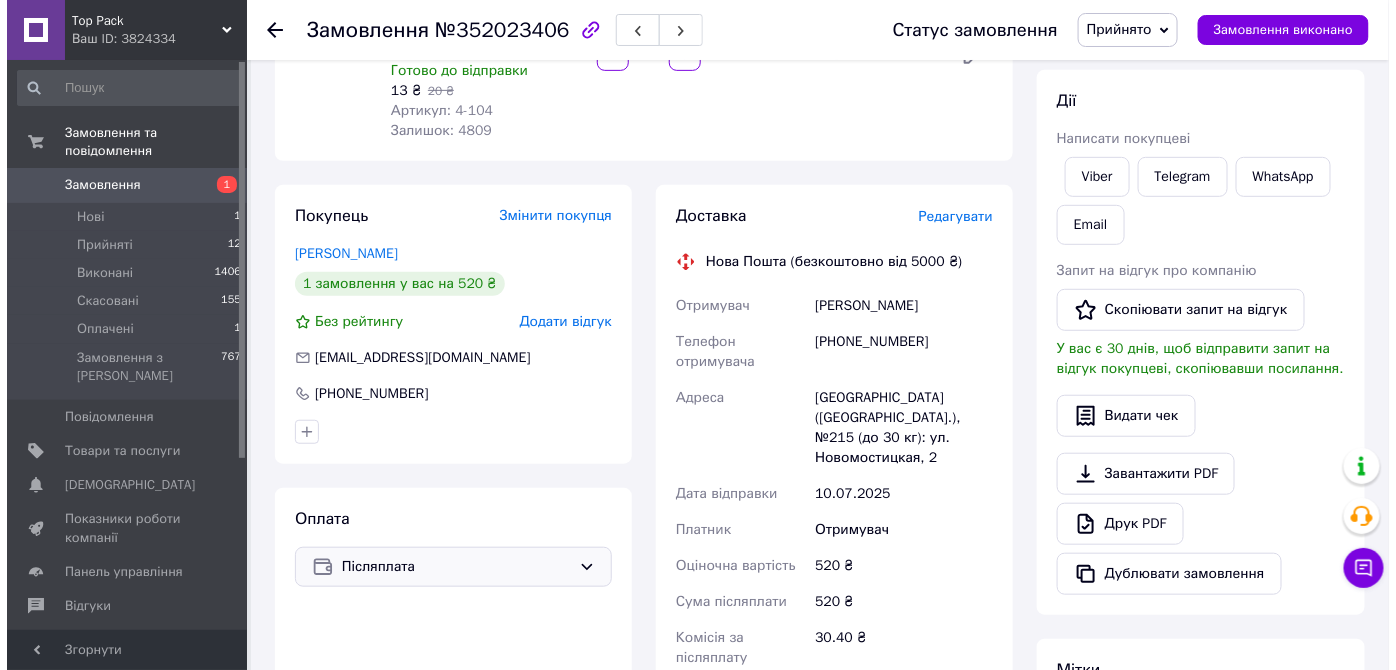 scroll, scrollTop: 272, scrollLeft: 0, axis: vertical 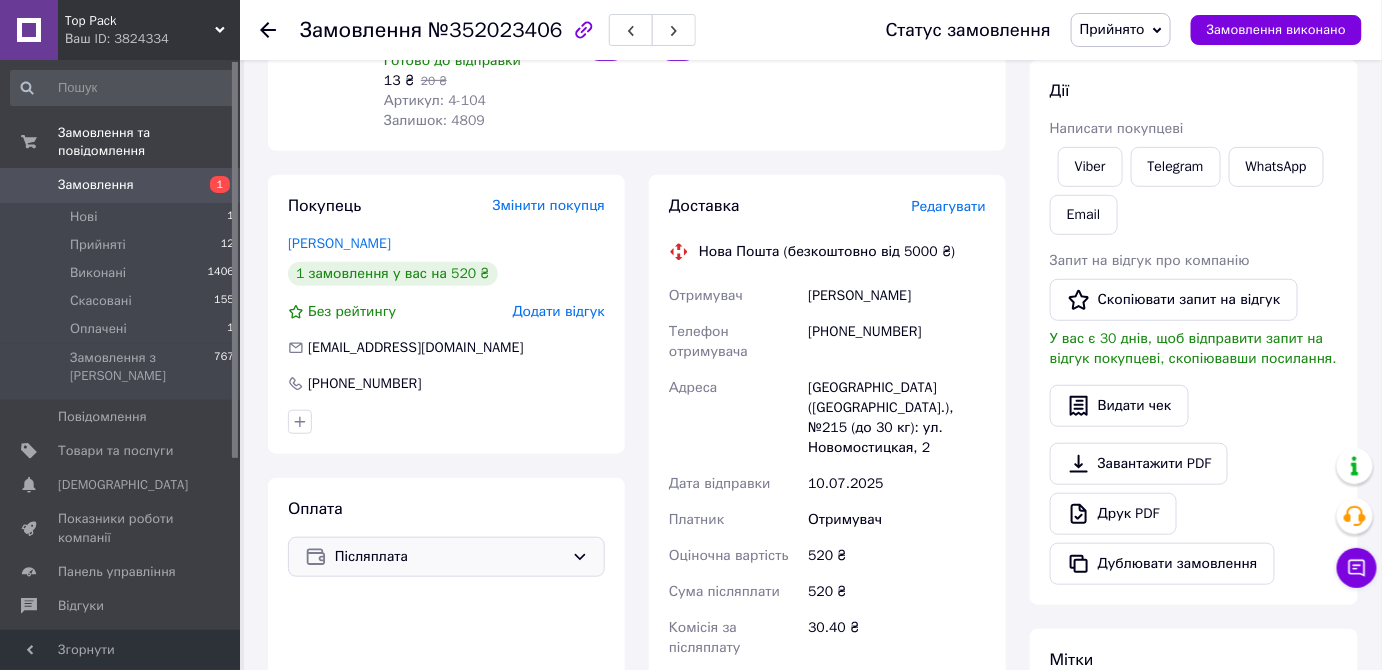 click on "Редагувати" at bounding box center (949, 206) 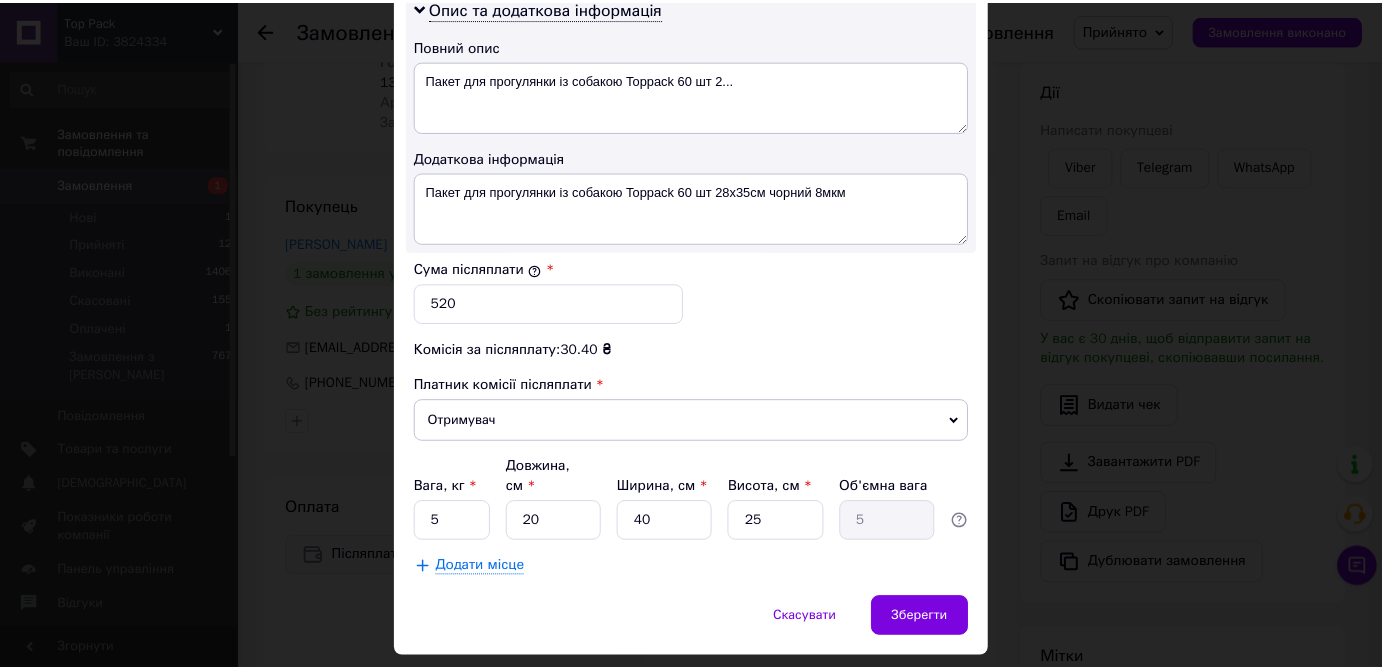 scroll, scrollTop: 1069, scrollLeft: 0, axis: vertical 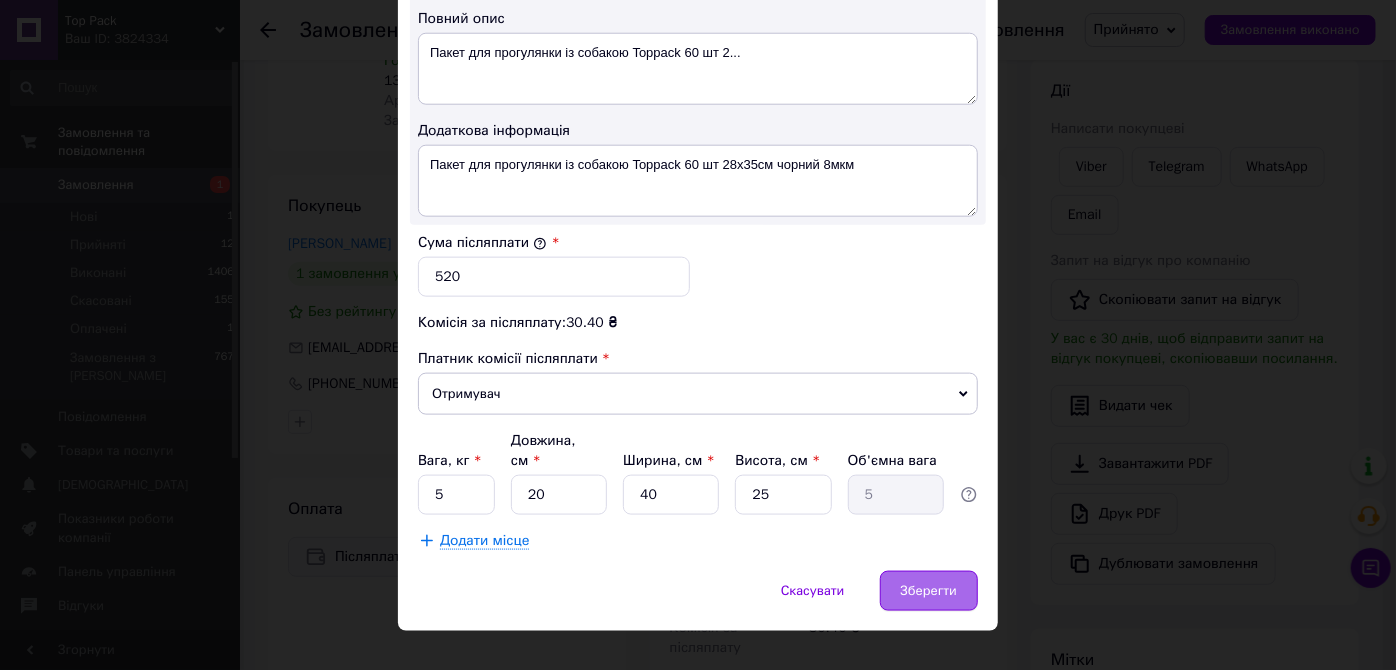 click on "Зберегти" at bounding box center [929, 591] 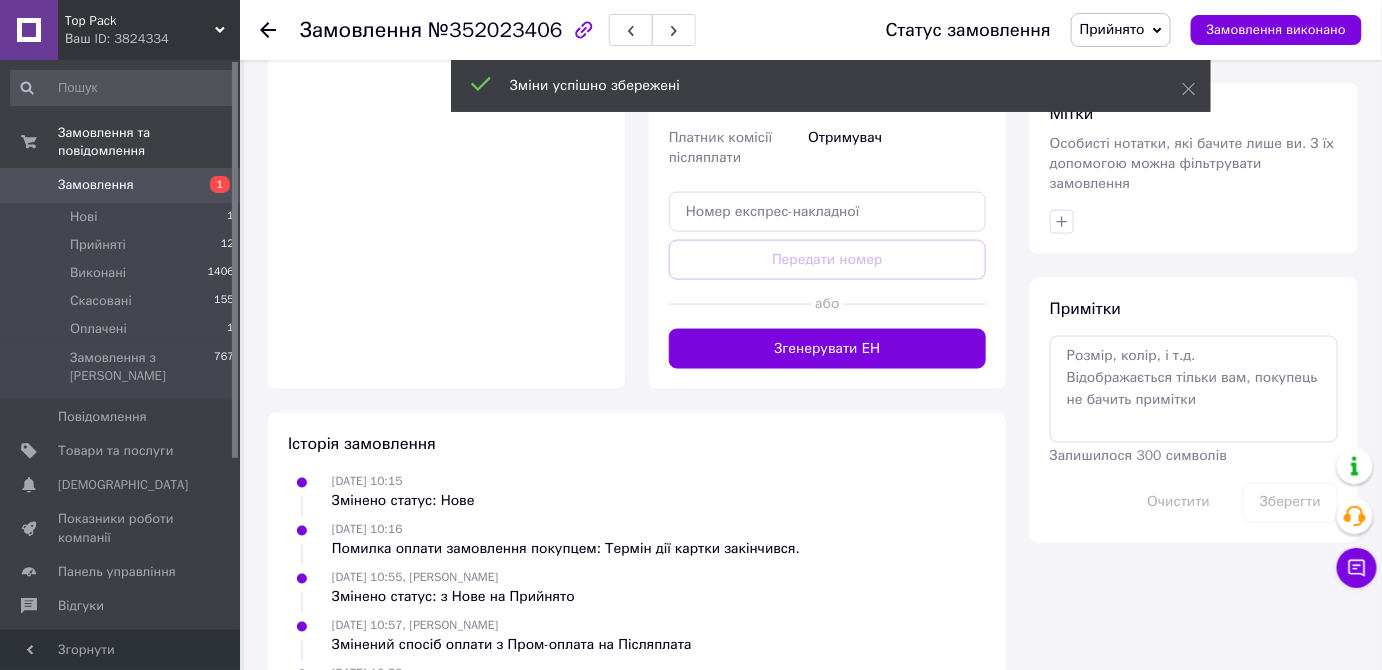 scroll, scrollTop: 1000, scrollLeft: 0, axis: vertical 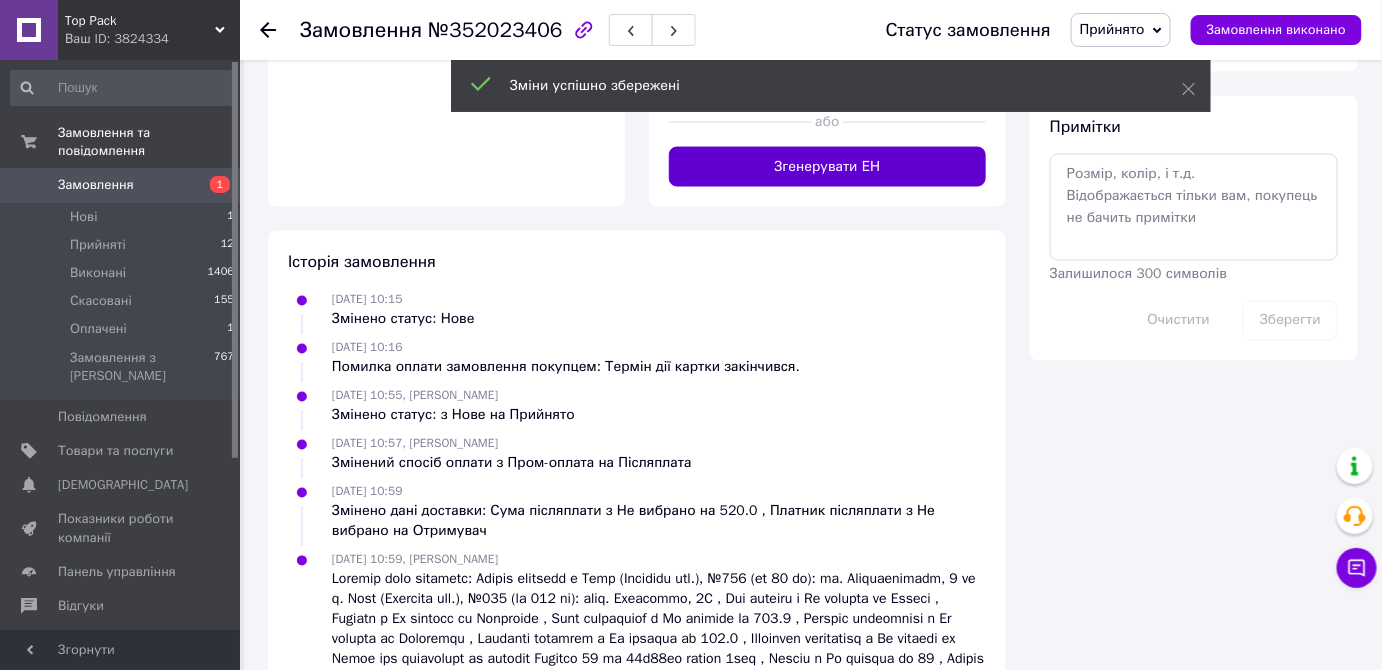 click on "Згенерувати ЕН" at bounding box center (827, 167) 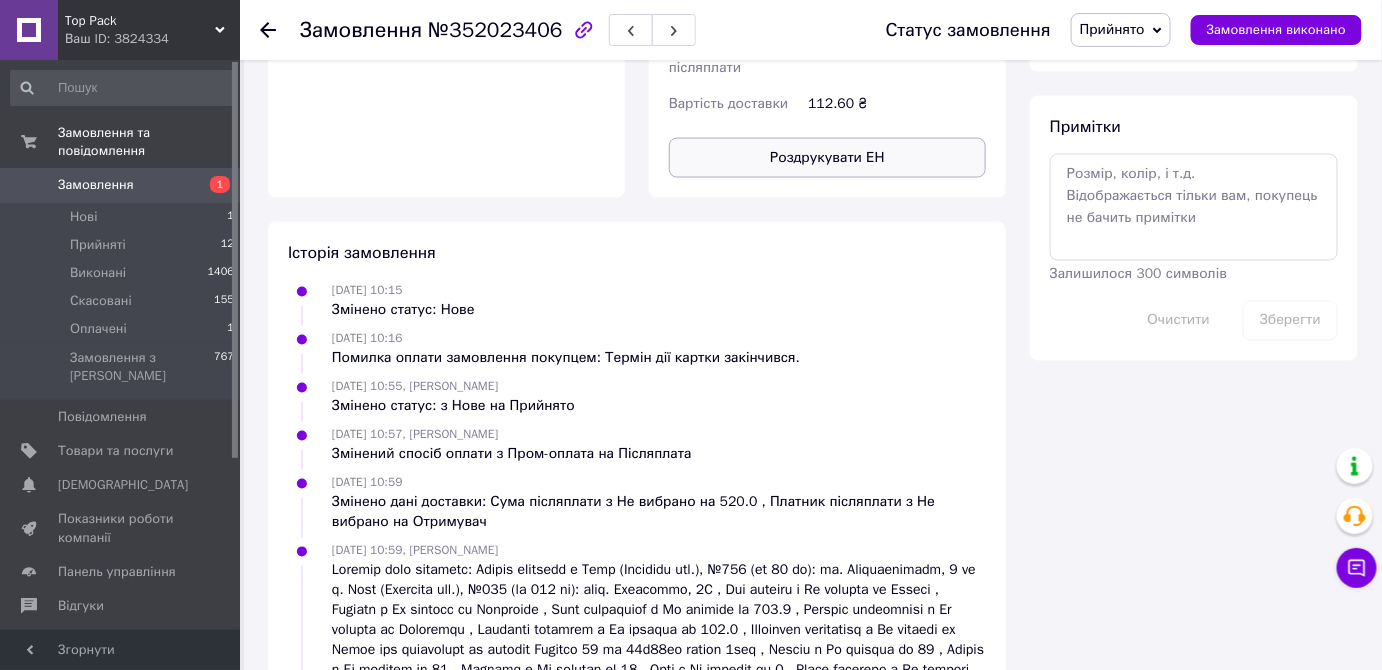 click on "Роздрукувати ЕН" at bounding box center (827, 158) 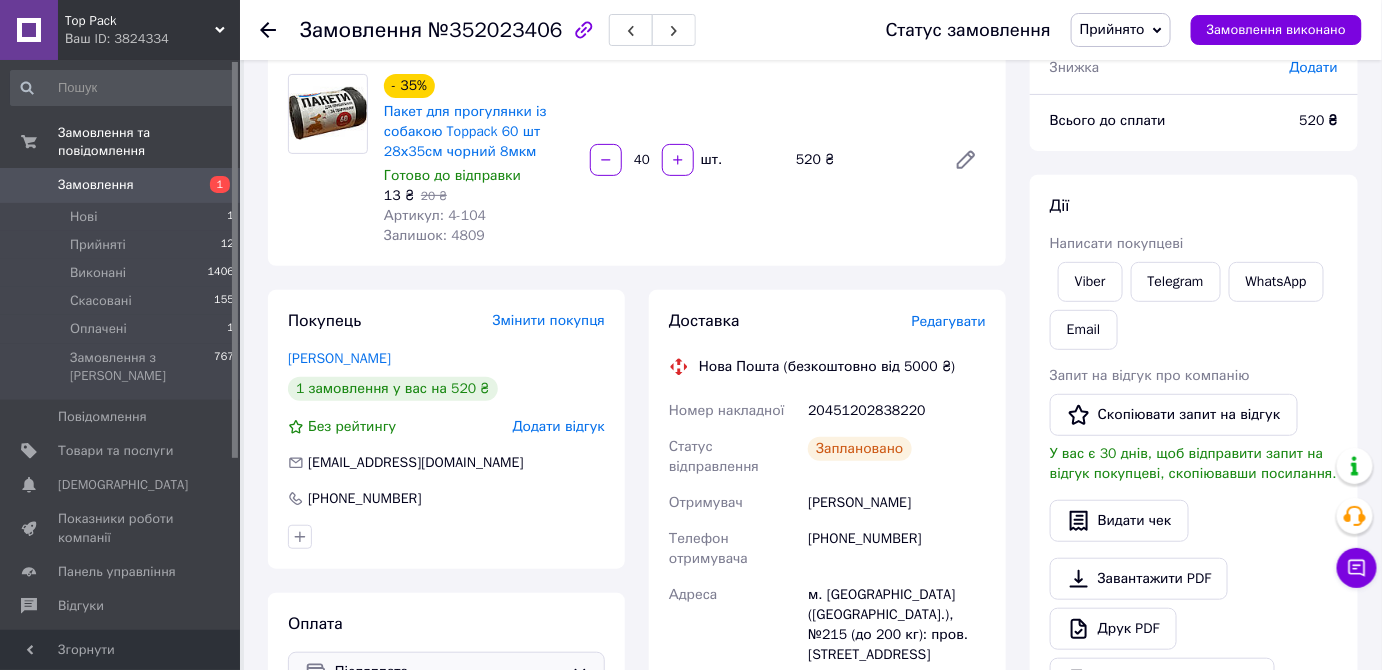 scroll, scrollTop: 0, scrollLeft: 0, axis: both 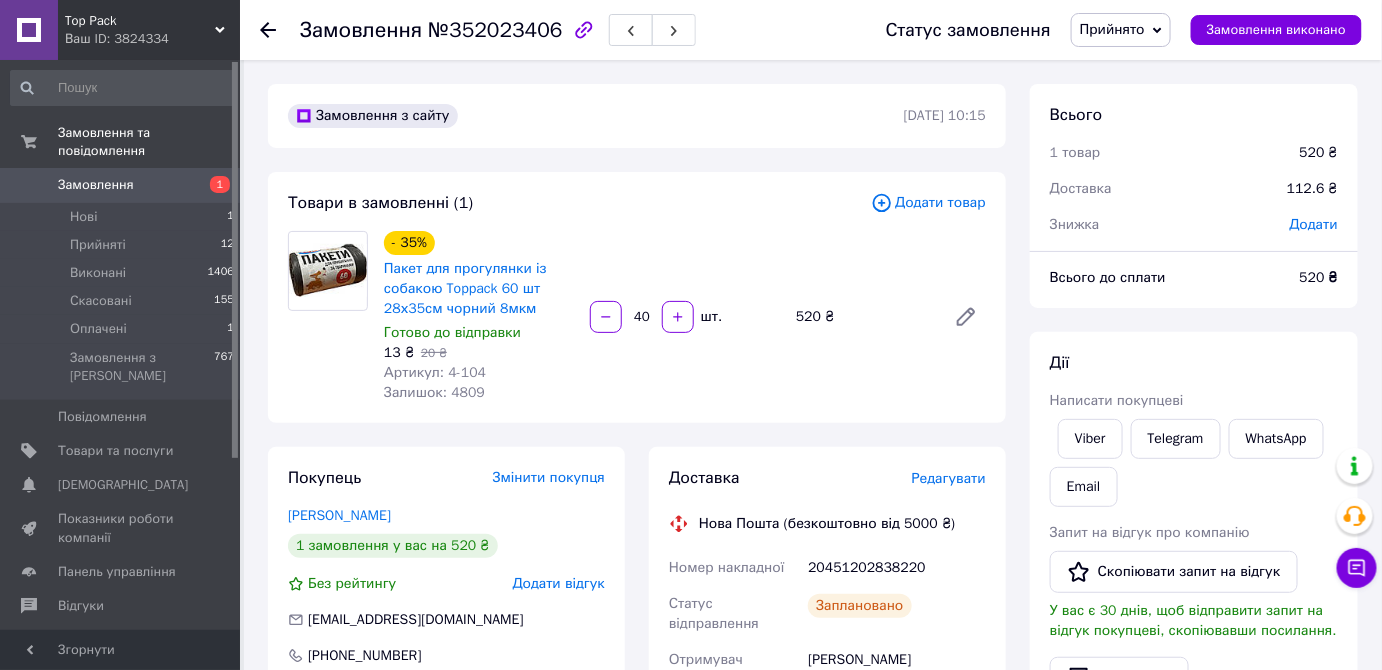 drag, startPoint x: 873, startPoint y: 118, endPoint x: 990, endPoint y: 116, distance: 117.01709 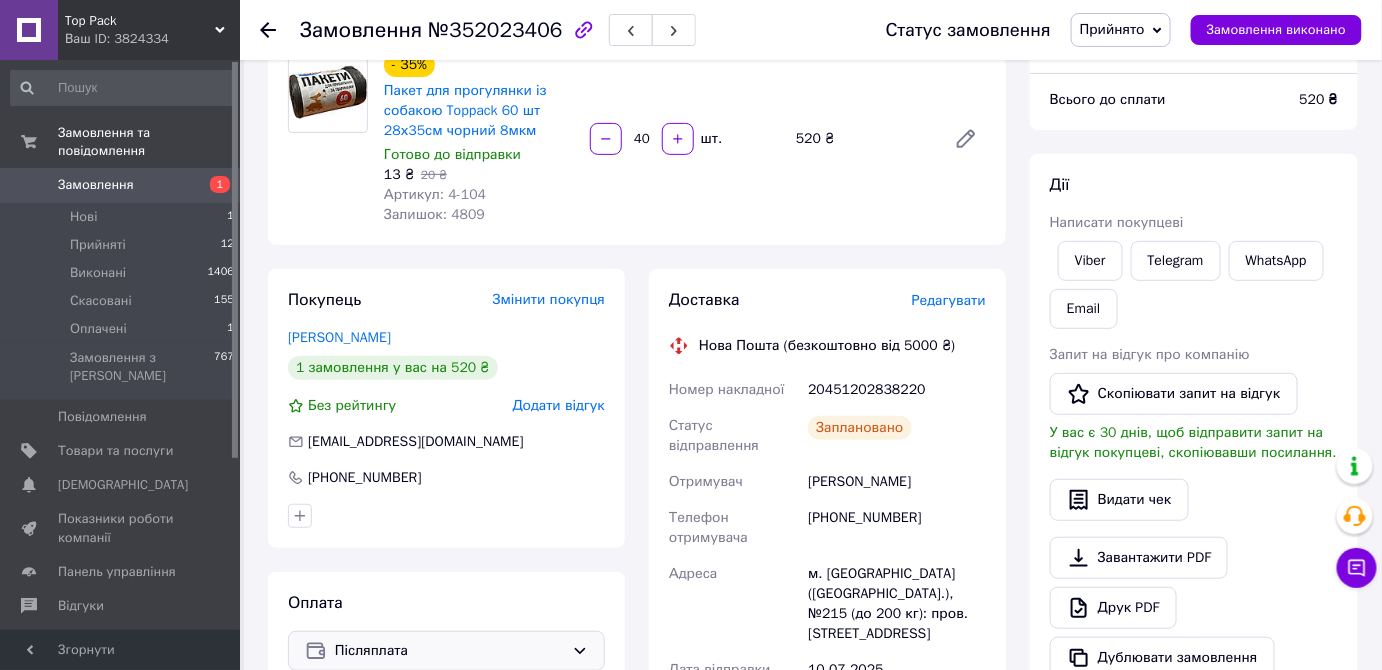 scroll, scrollTop: 181, scrollLeft: 0, axis: vertical 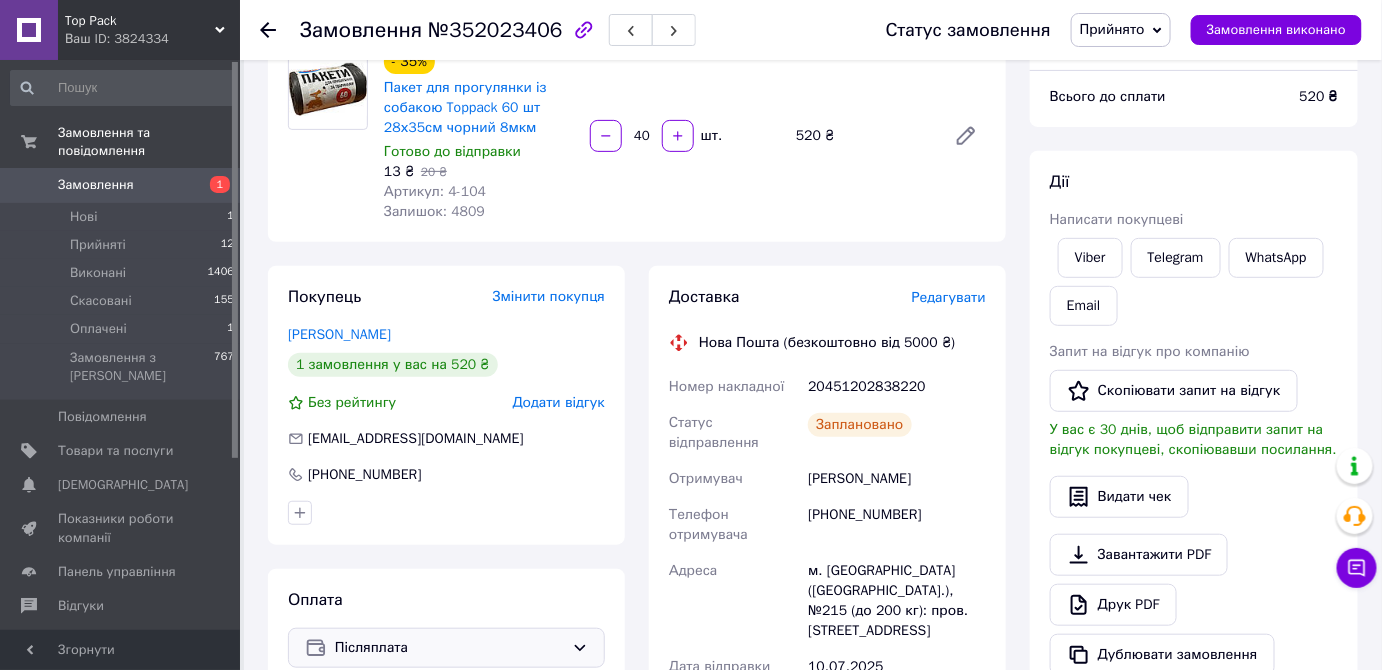 drag, startPoint x: 806, startPoint y: 483, endPoint x: 962, endPoint y: 490, distance: 156.15697 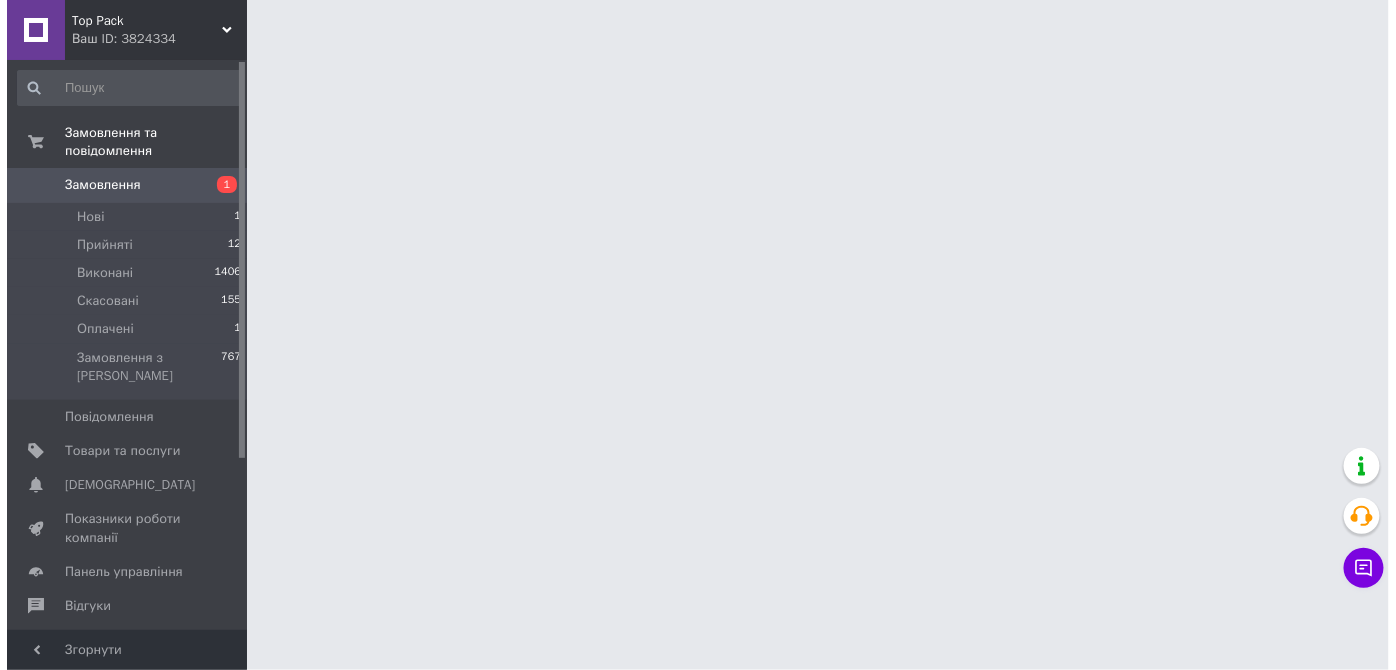 scroll, scrollTop: 0, scrollLeft: 0, axis: both 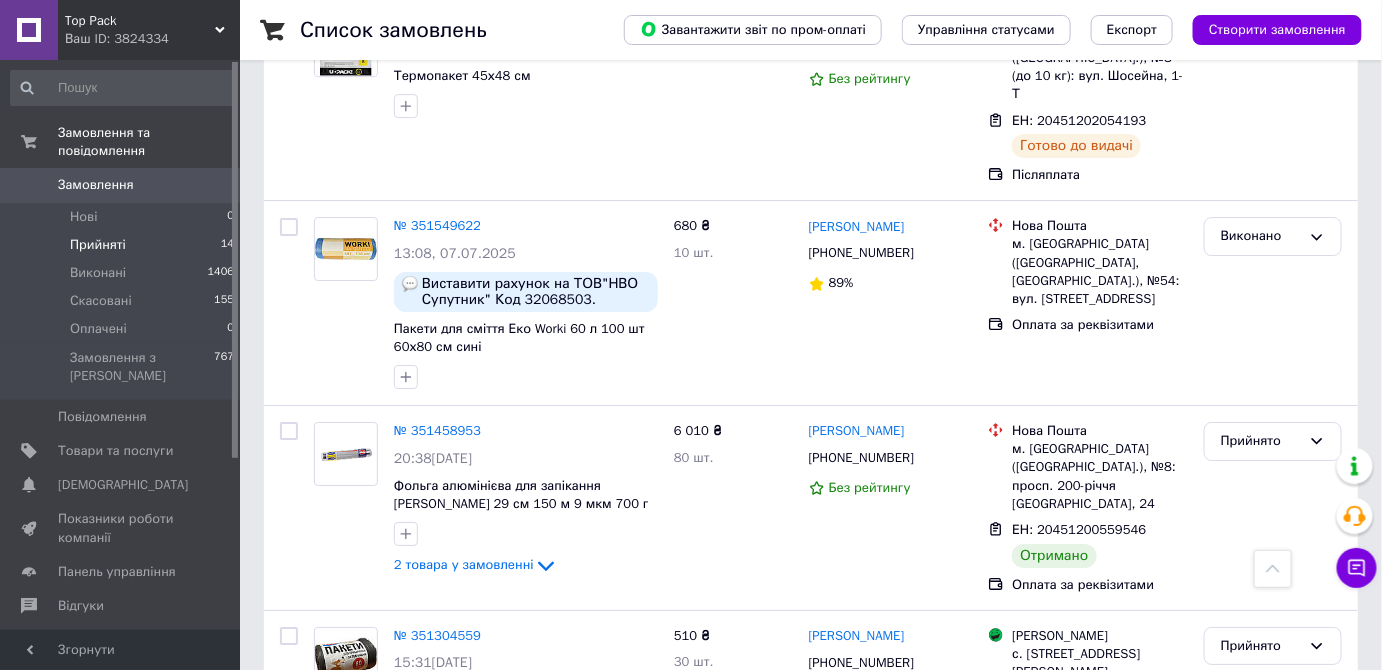 click on "Прийняті 14" at bounding box center [123, 245] 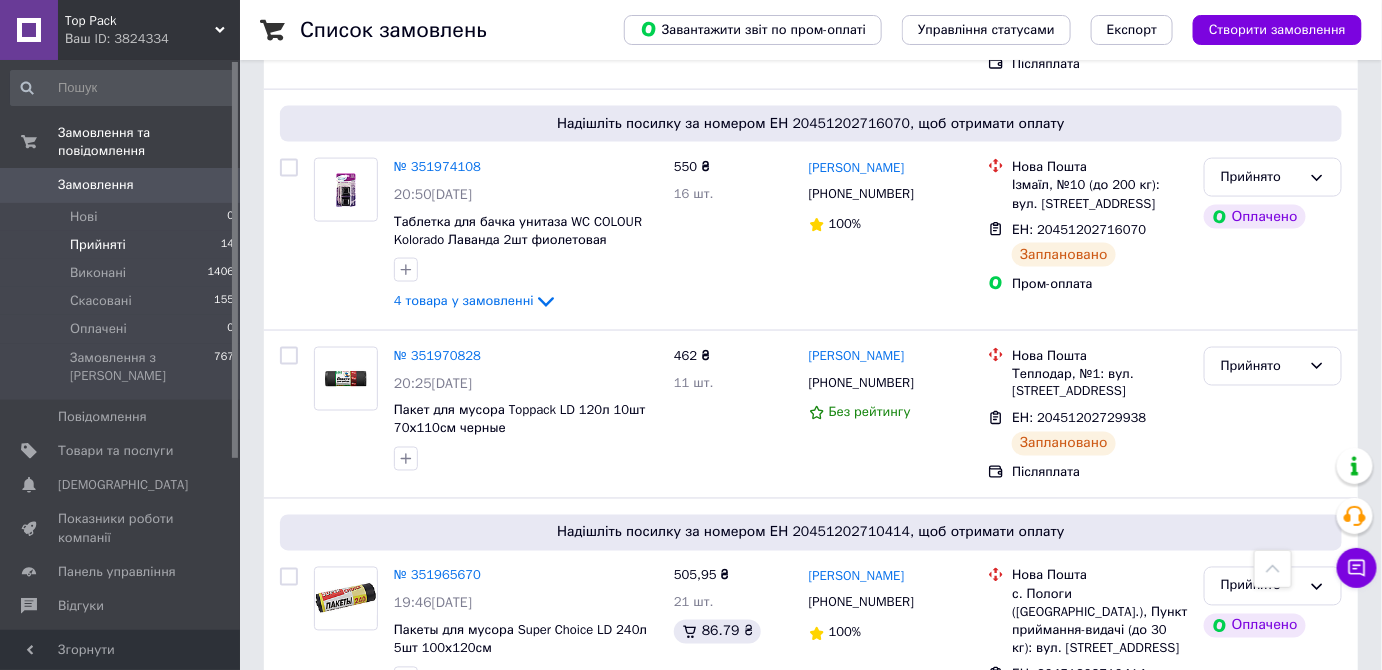 scroll, scrollTop: 1000, scrollLeft: 0, axis: vertical 